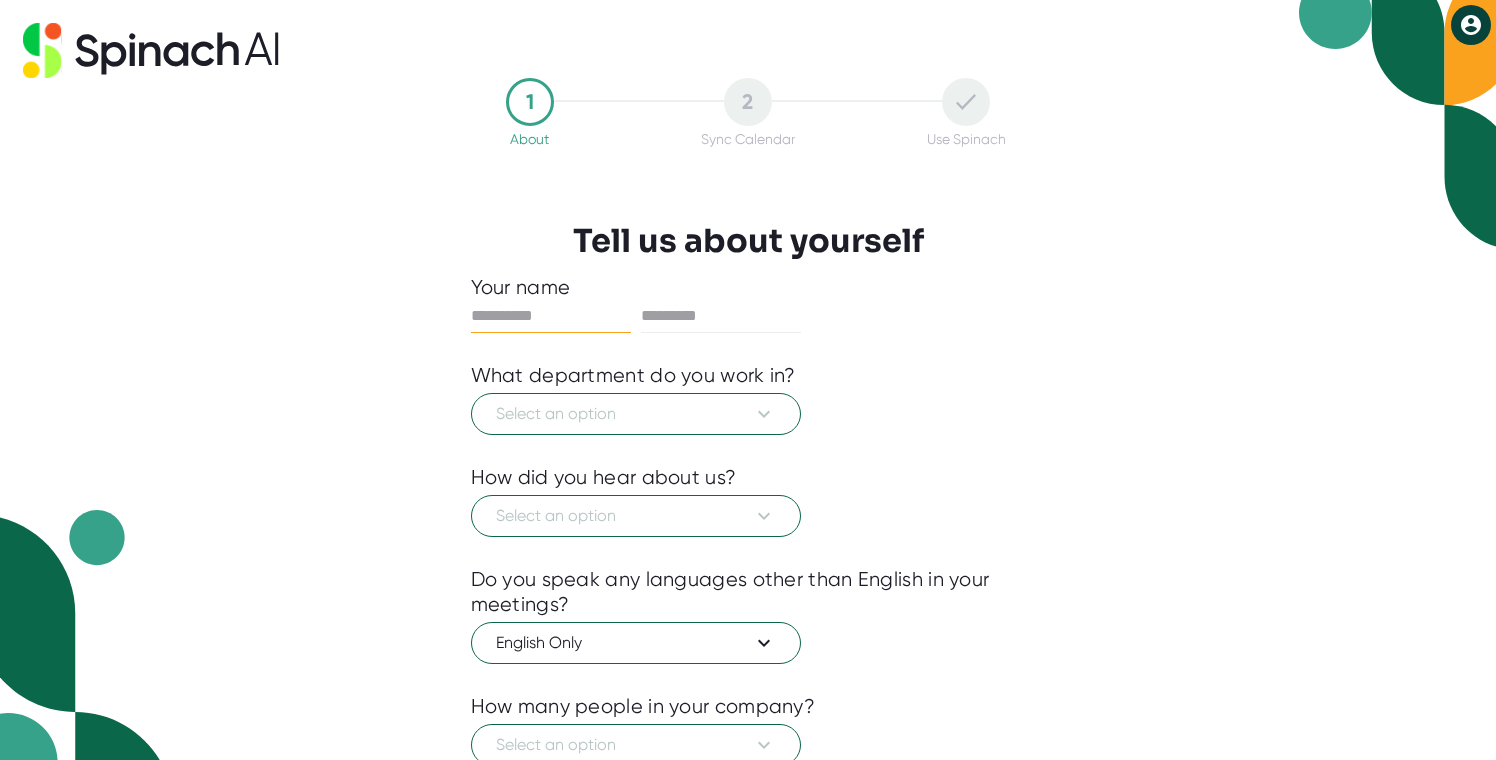 scroll, scrollTop: 0, scrollLeft: 0, axis: both 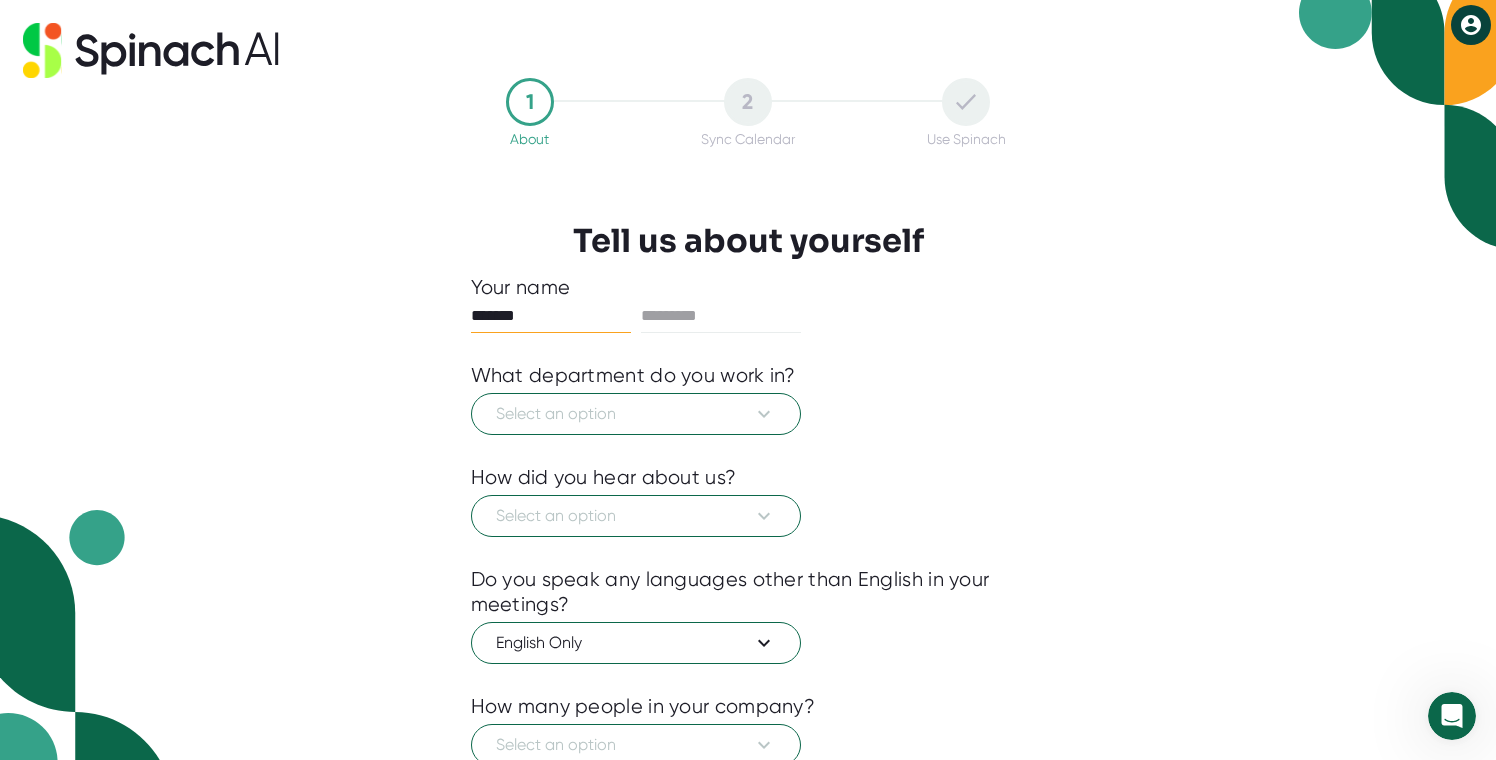 type on "*******" 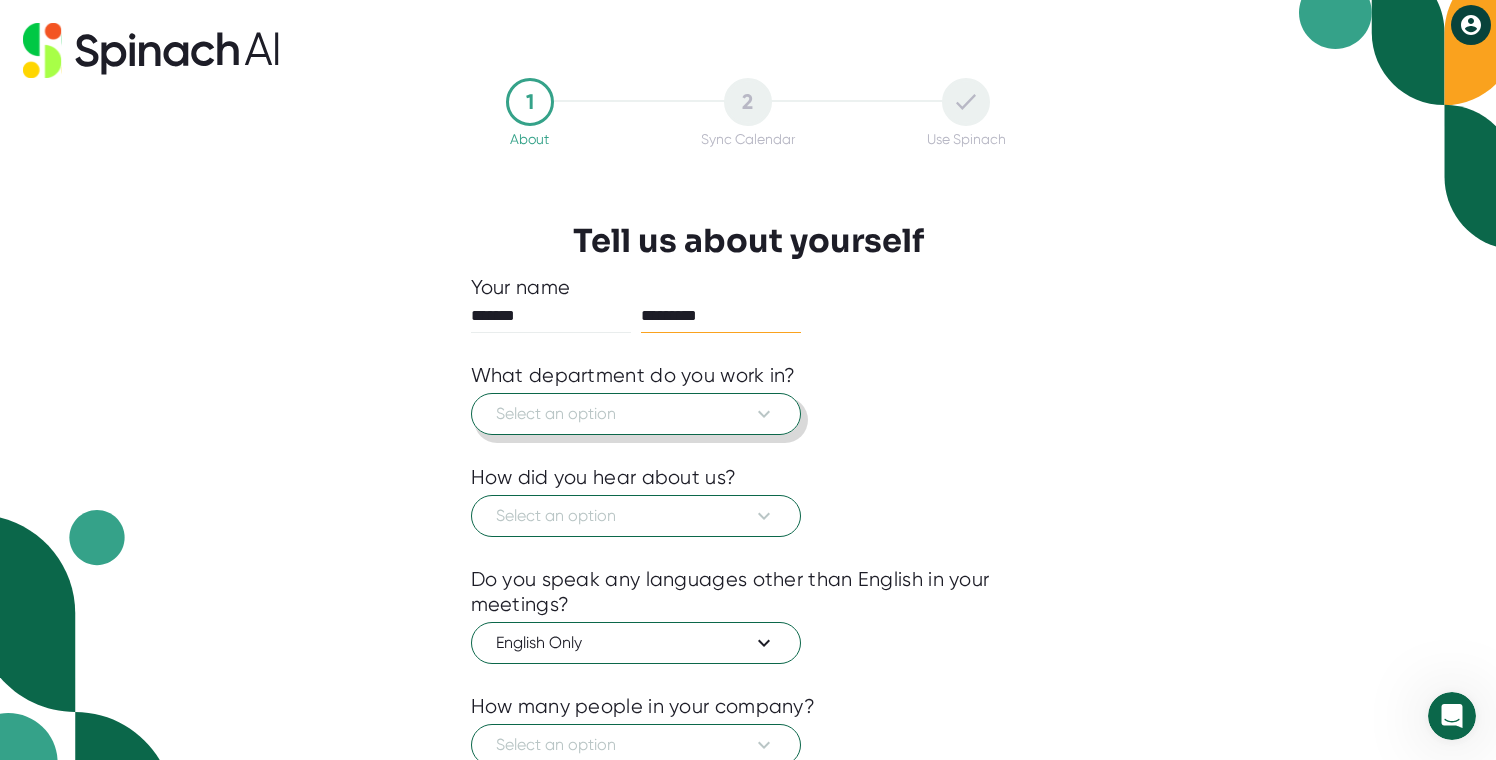 type on "*********" 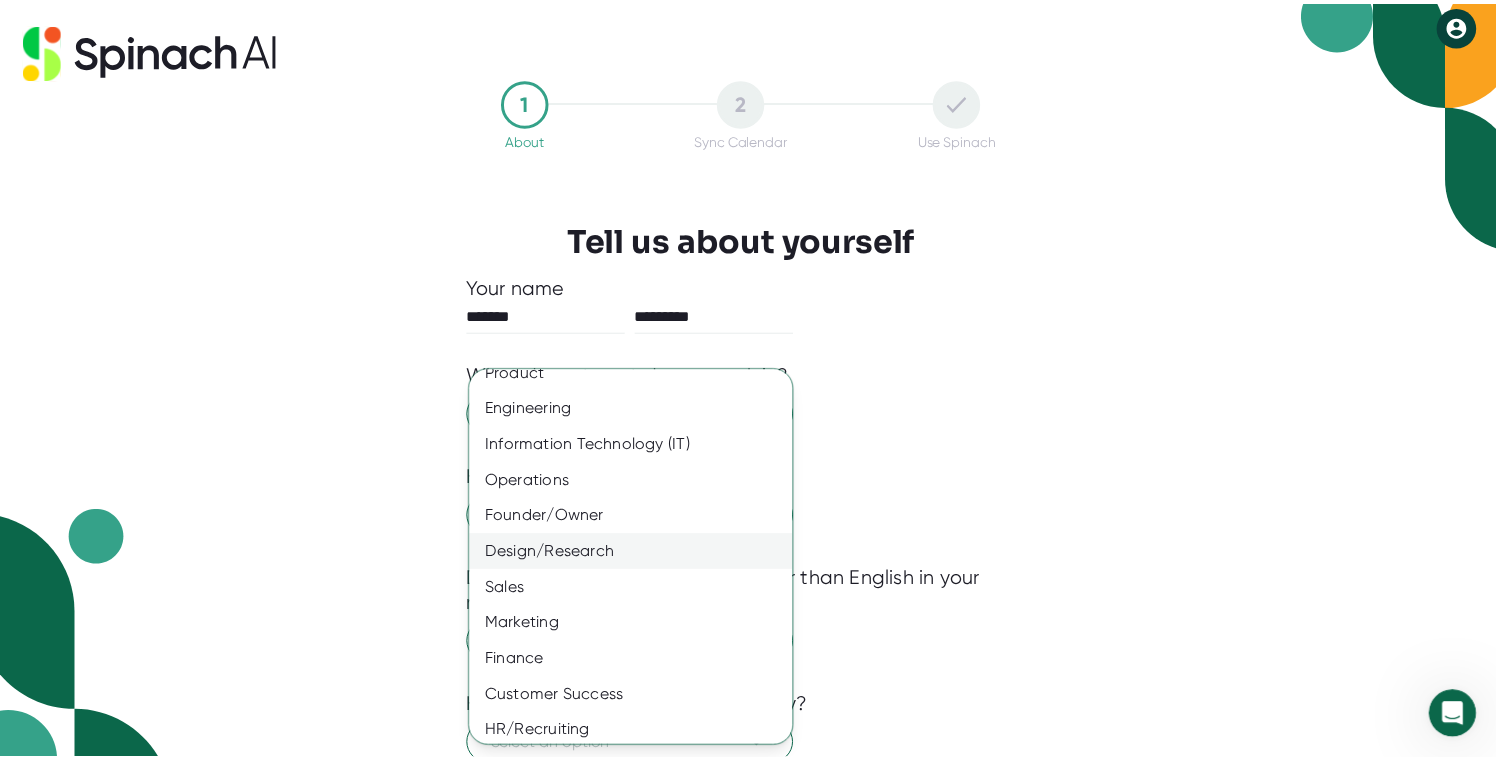 scroll, scrollTop: 0, scrollLeft: 0, axis: both 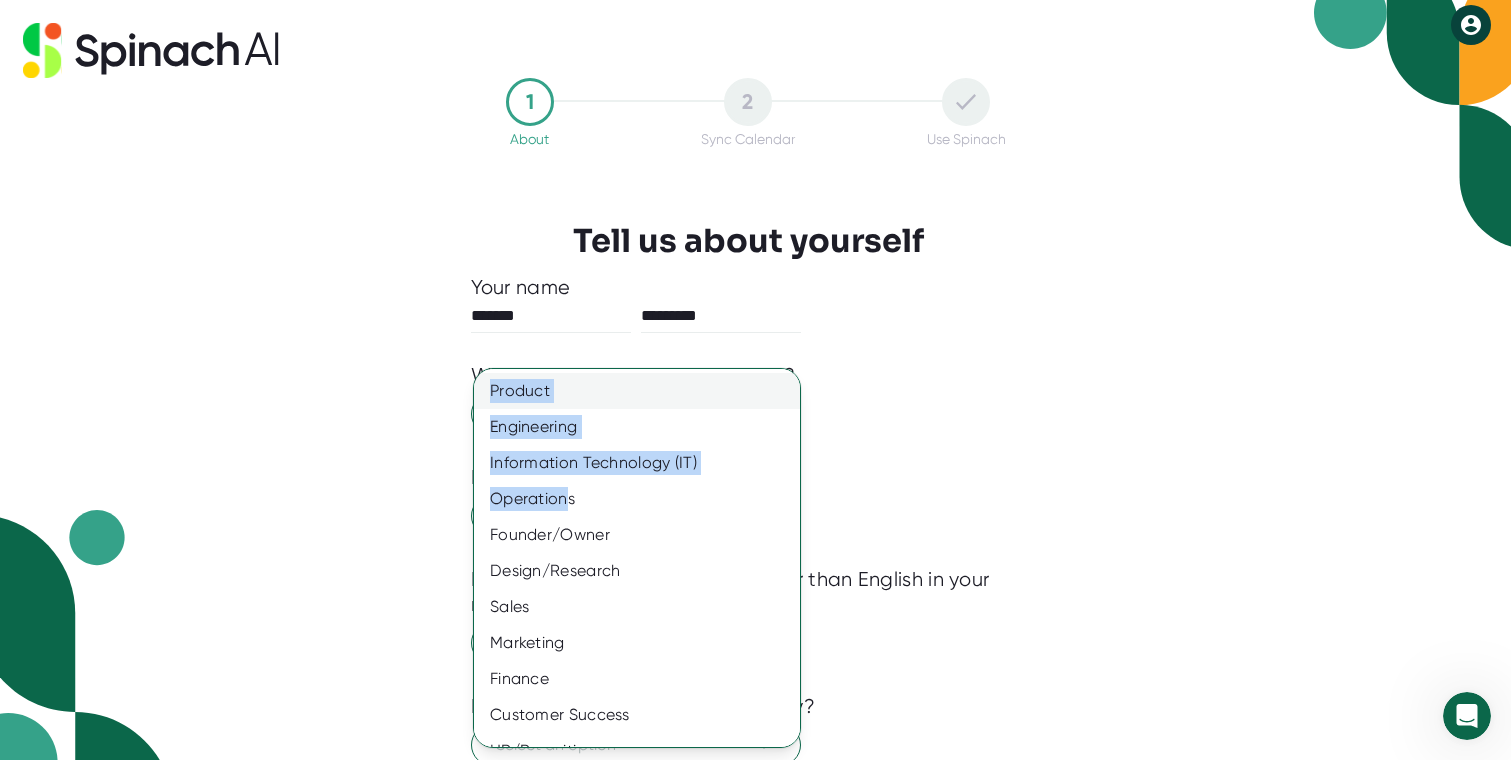 drag, startPoint x: 565, startPoint y: 493, endPoint x: 570, endPoint y: 377, distance: 116.10771 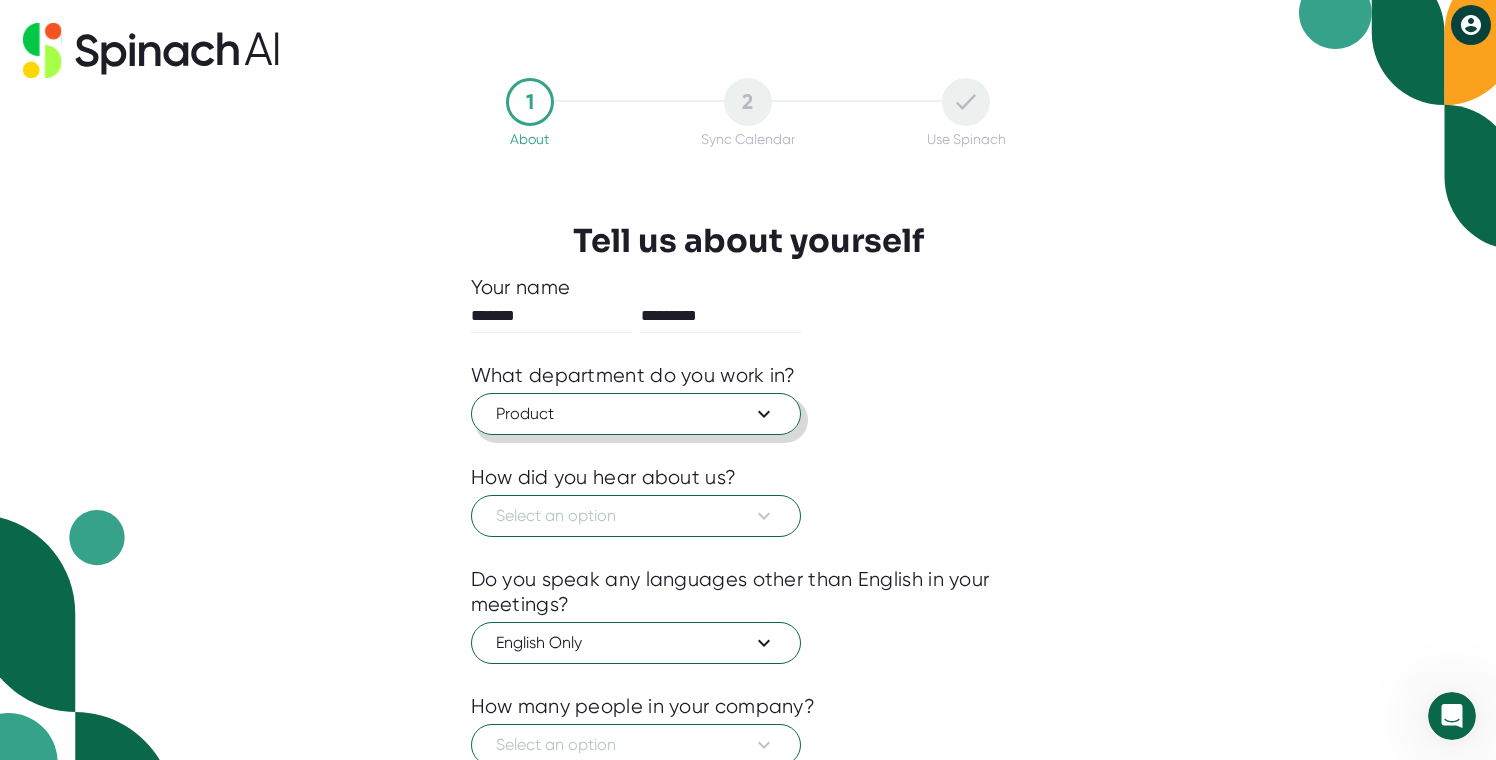 click on "Product" at bounding box center [636, 414] 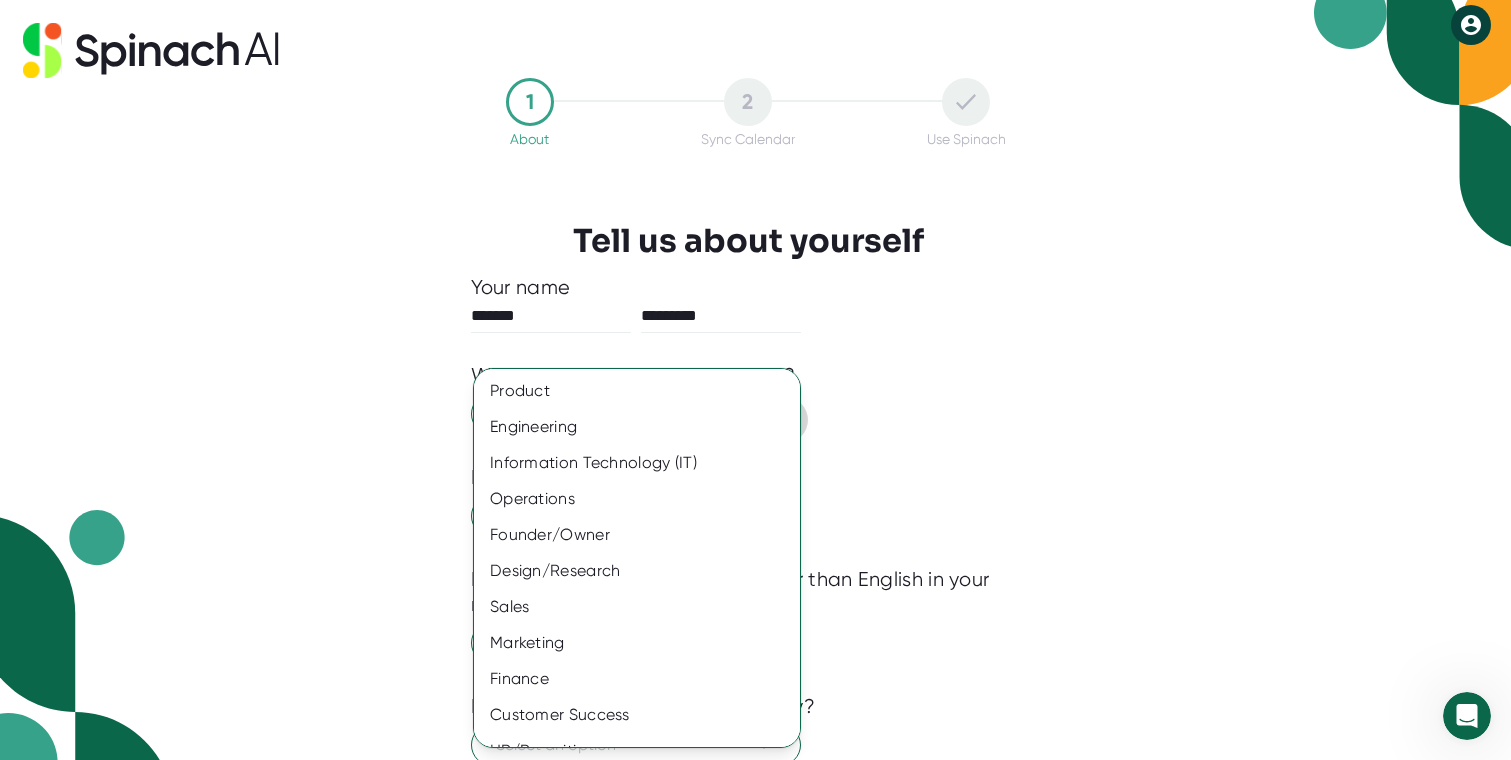 click on "Product" at bounding box center [644, 391] 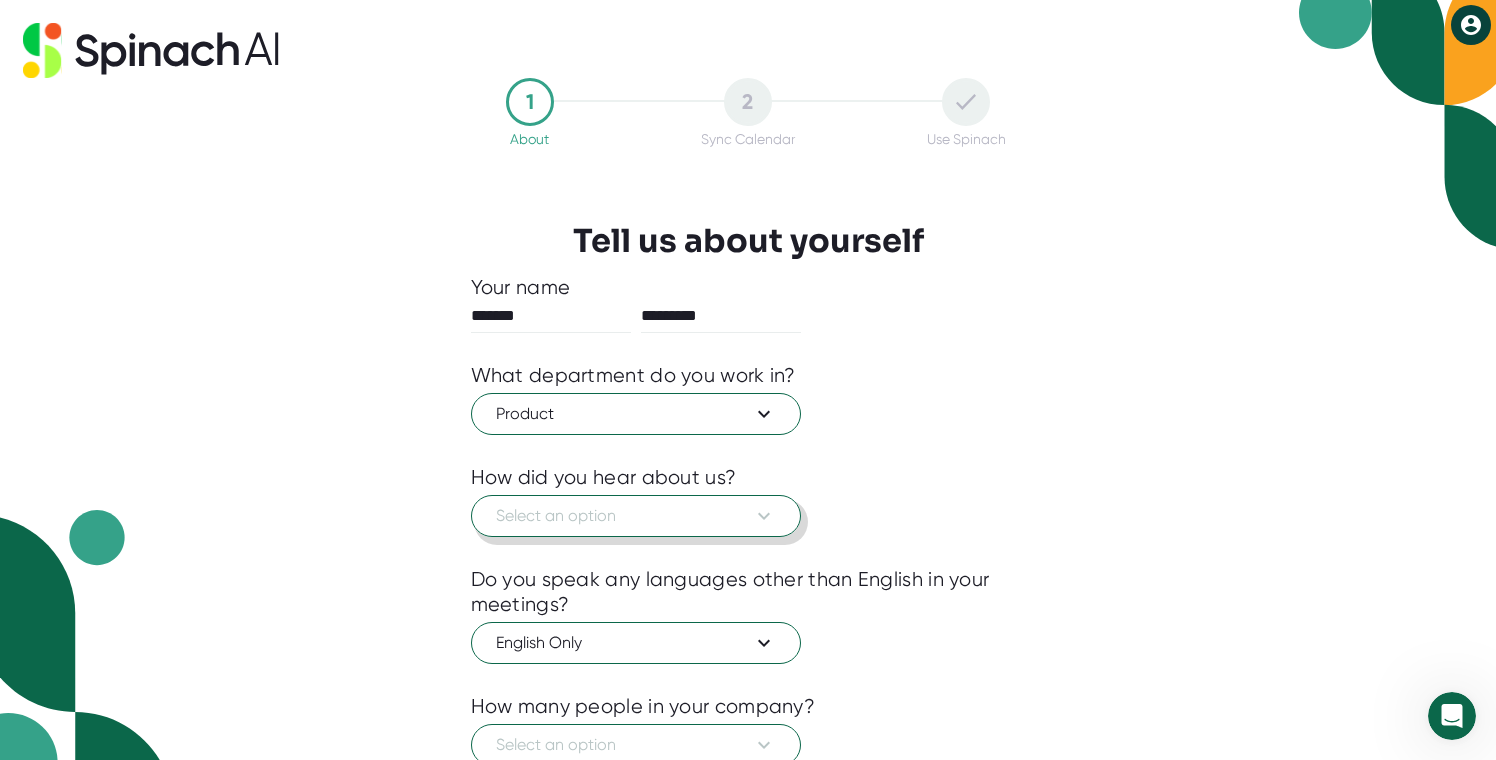click on "Select an option" at bounding box center (636, 516) 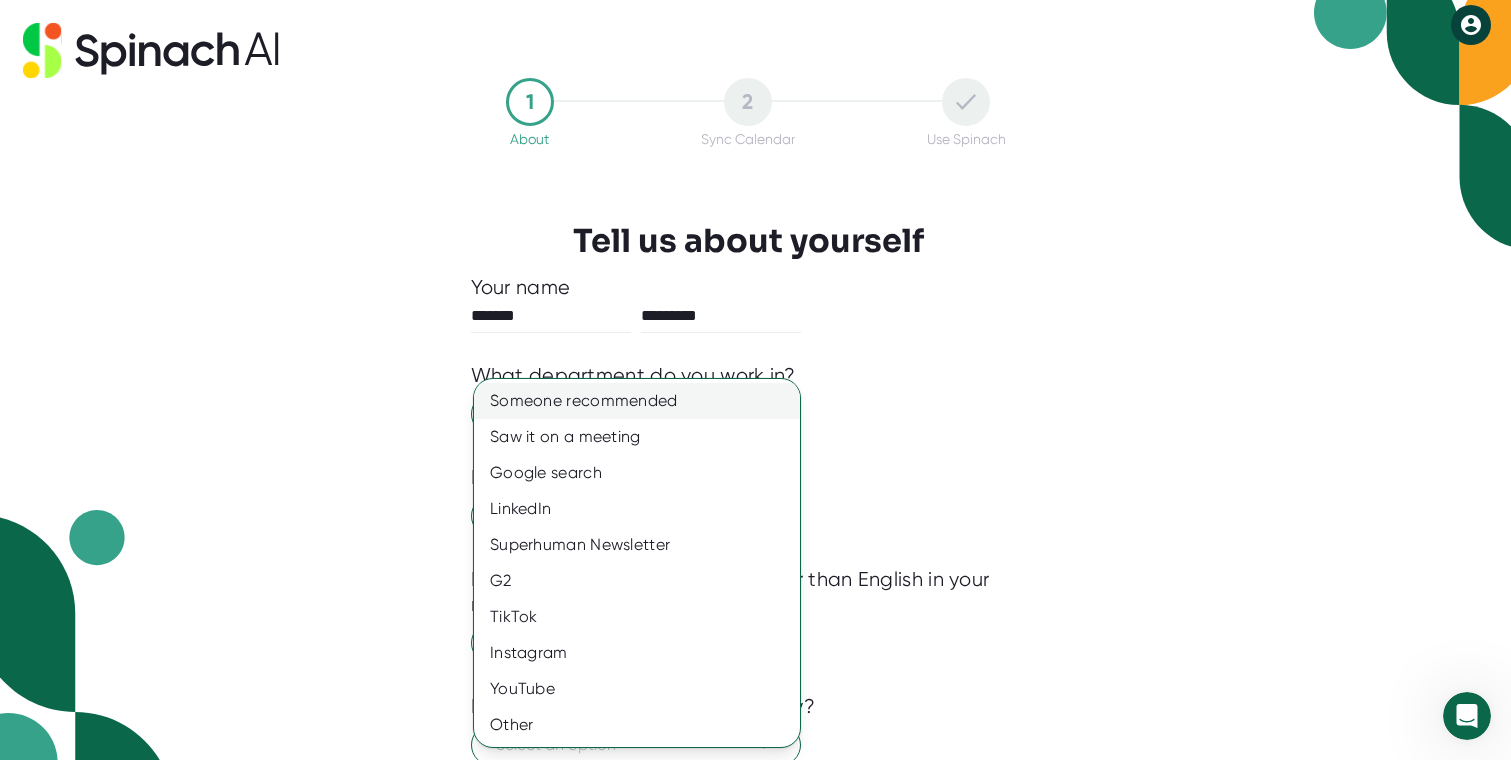 click on "Someone recommended" at bounding box center (637, 401) 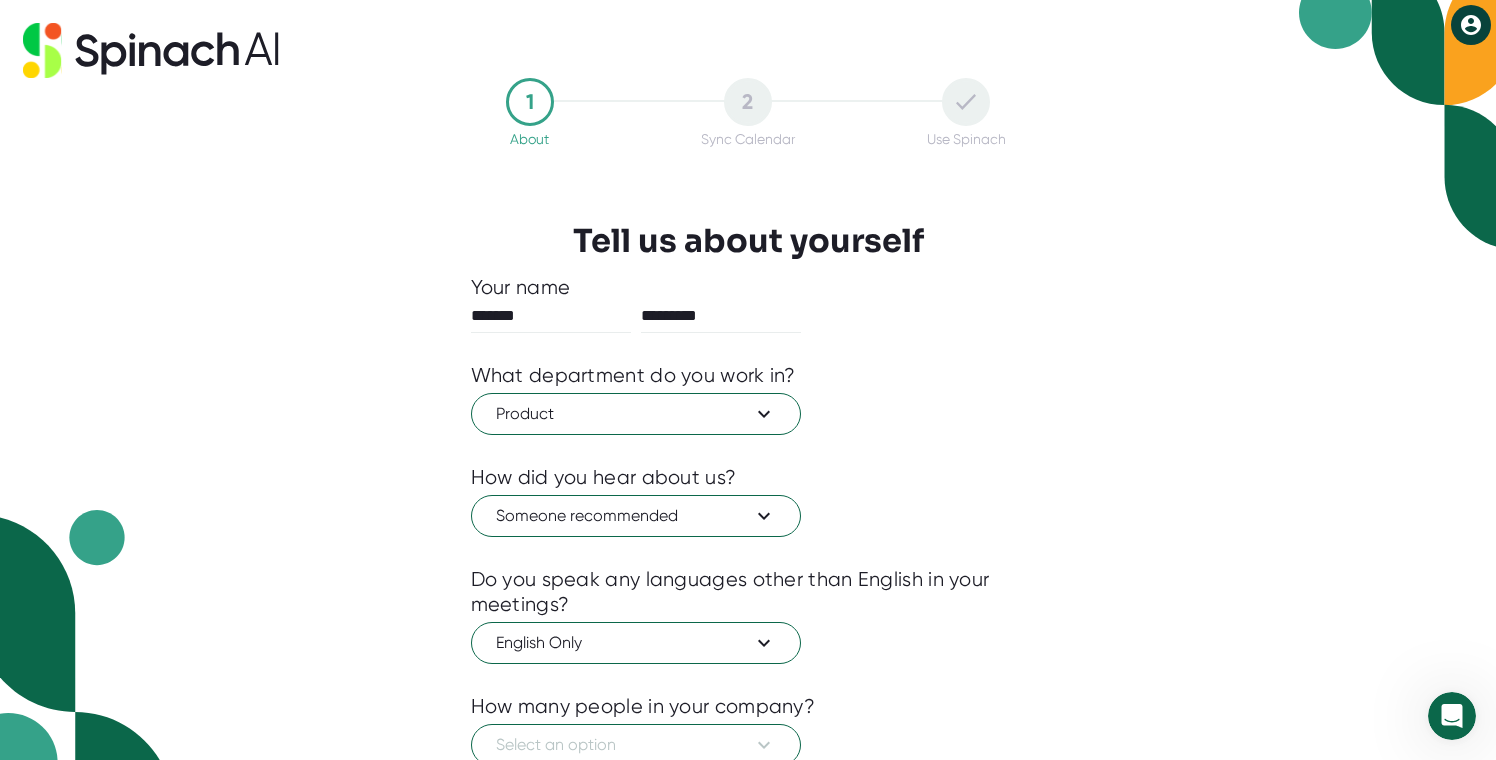click on "English Only" at bounding box center (748, 640) 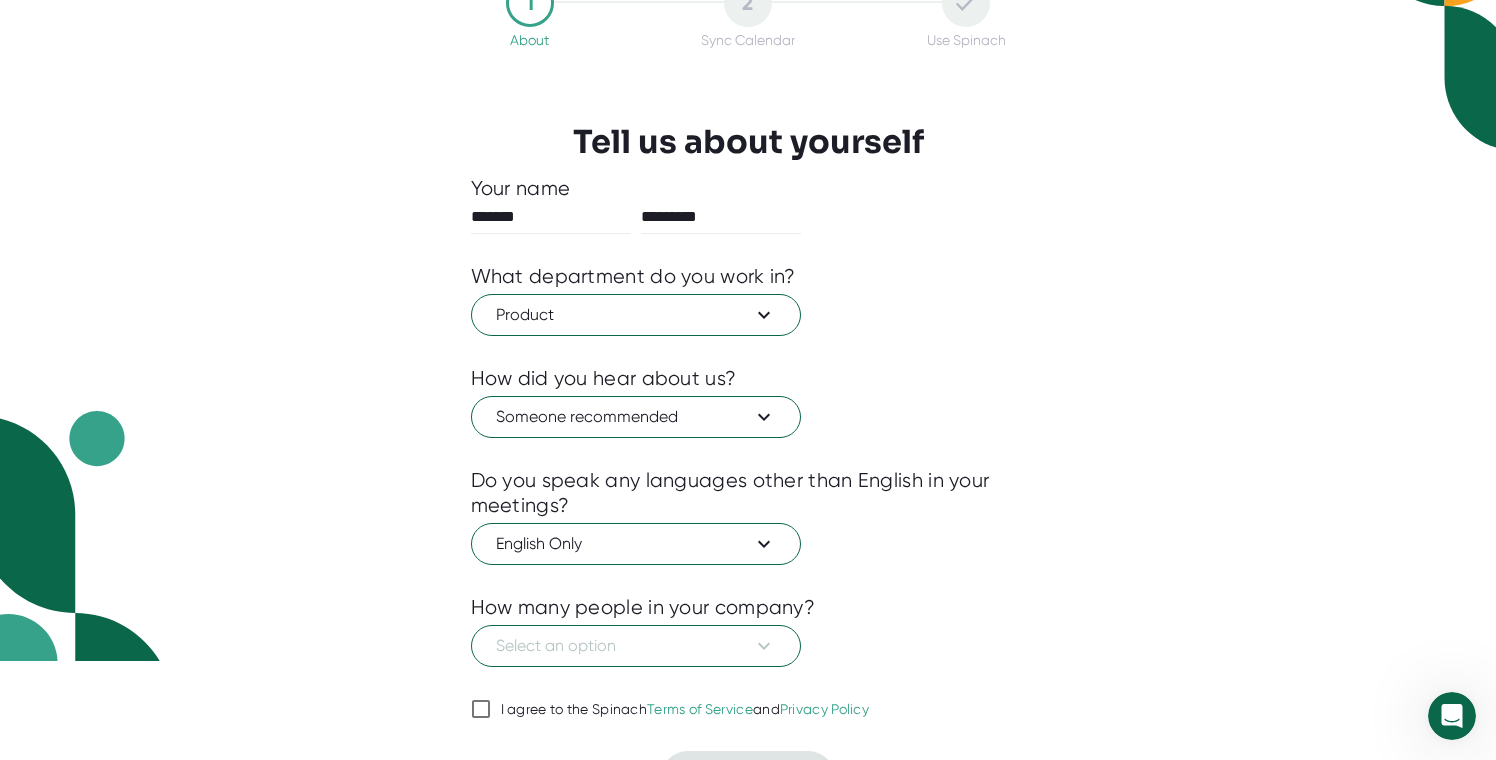 scroll, scrollTop: 147, scrollLeft: 0, axis: vertical 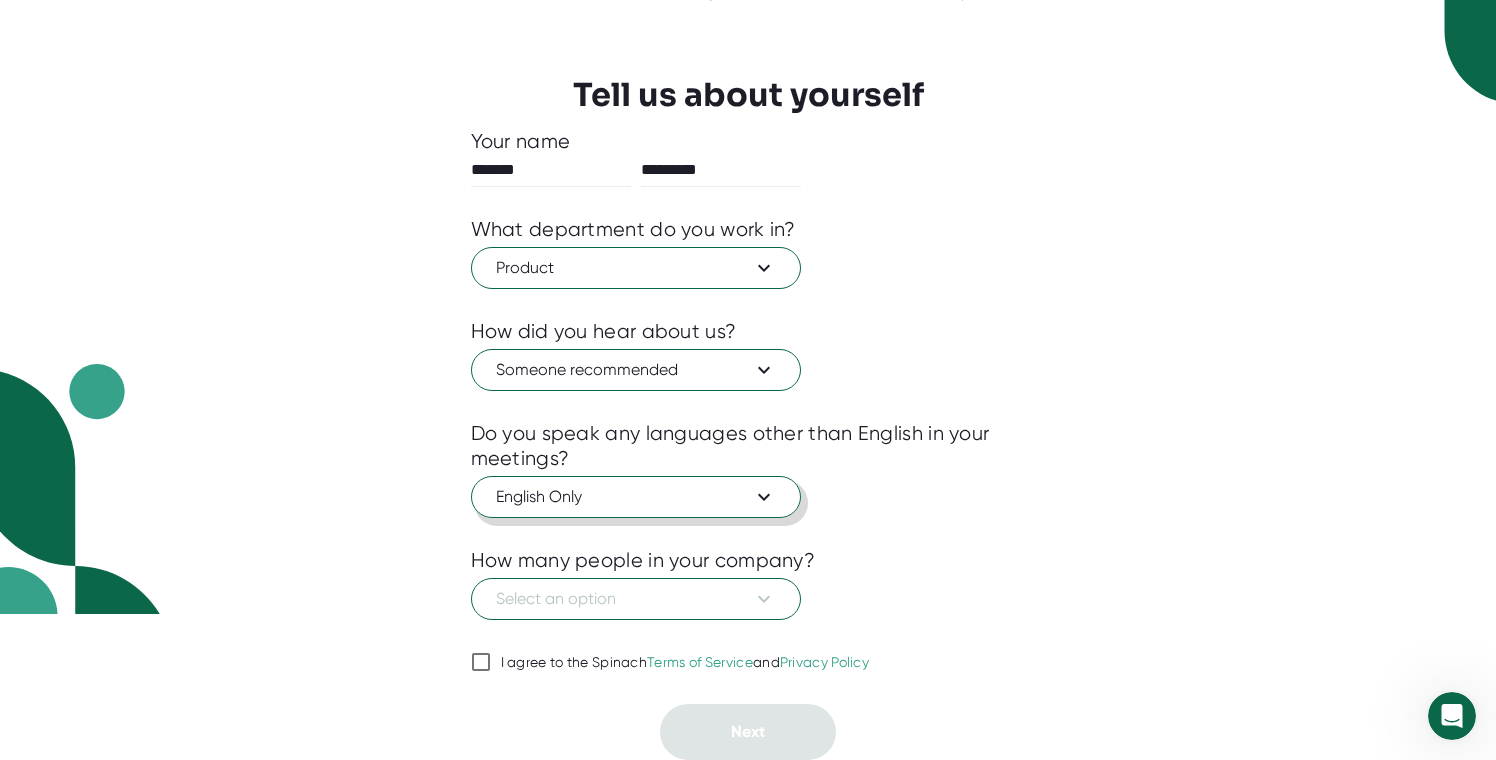 click on "English Only" at bounding box center [636, 497] 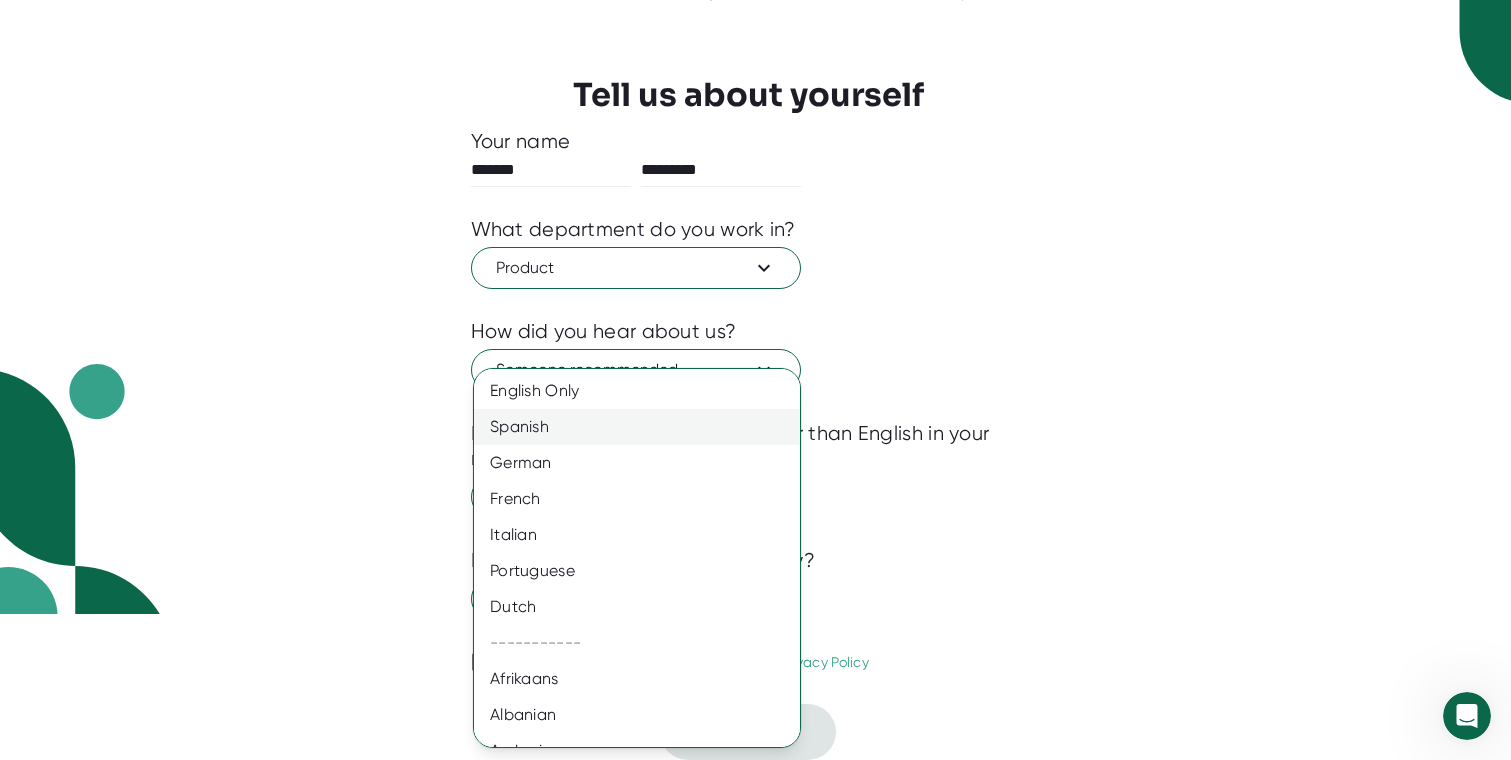 click on "Spanish" at bounding box center [644, 427] 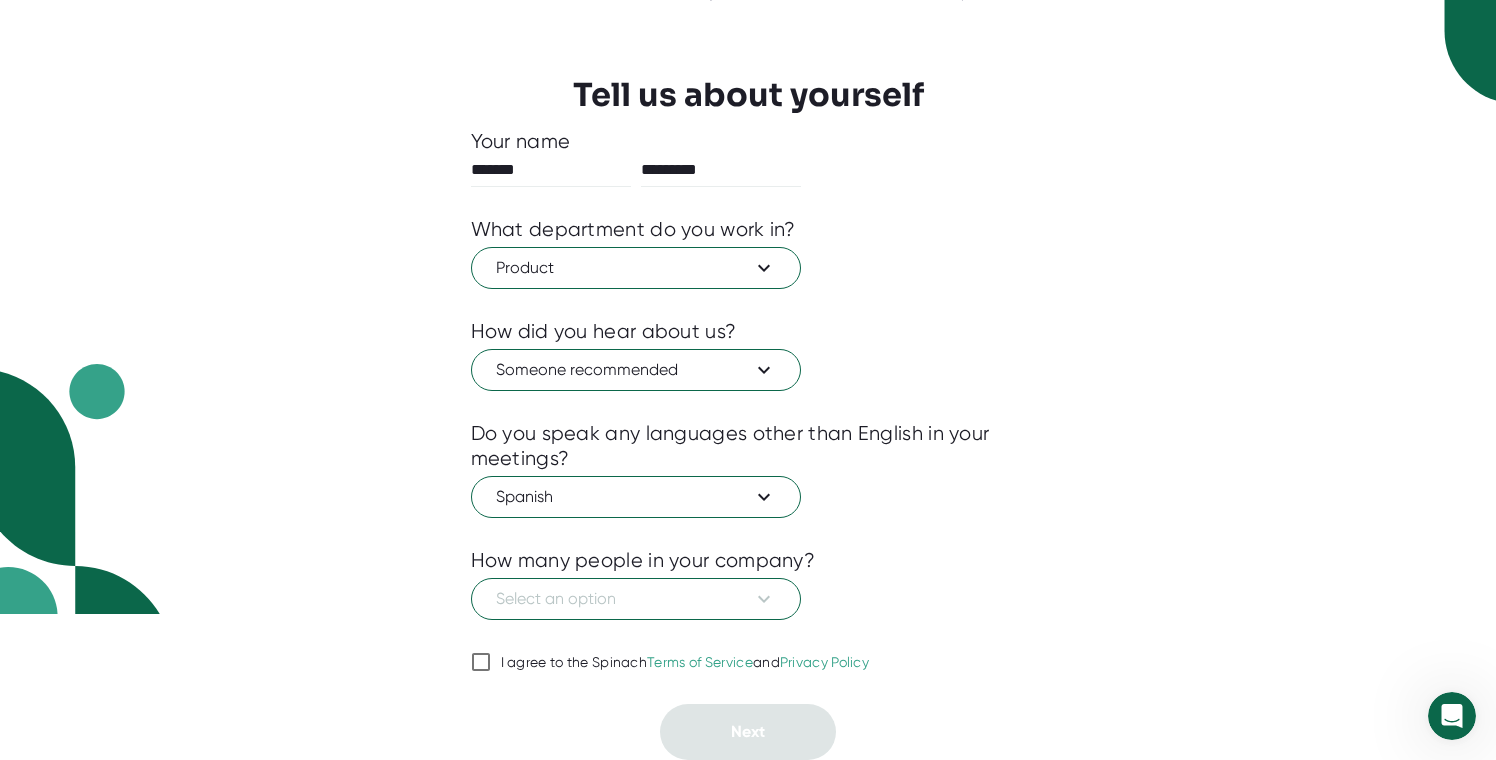 click on "1 About 2 Sync Calendar Use Spinach Tell us about yourself Your name ******* ********* What department do you work in? Product How did you hear about us? Someone recommended Do you speak any languages other than English in your meetings? Spanish How many people in your company? Select an option I agree to the Spinach  Terms of Service  and  Privacy Policy Next" at bounding box center (748, 346) 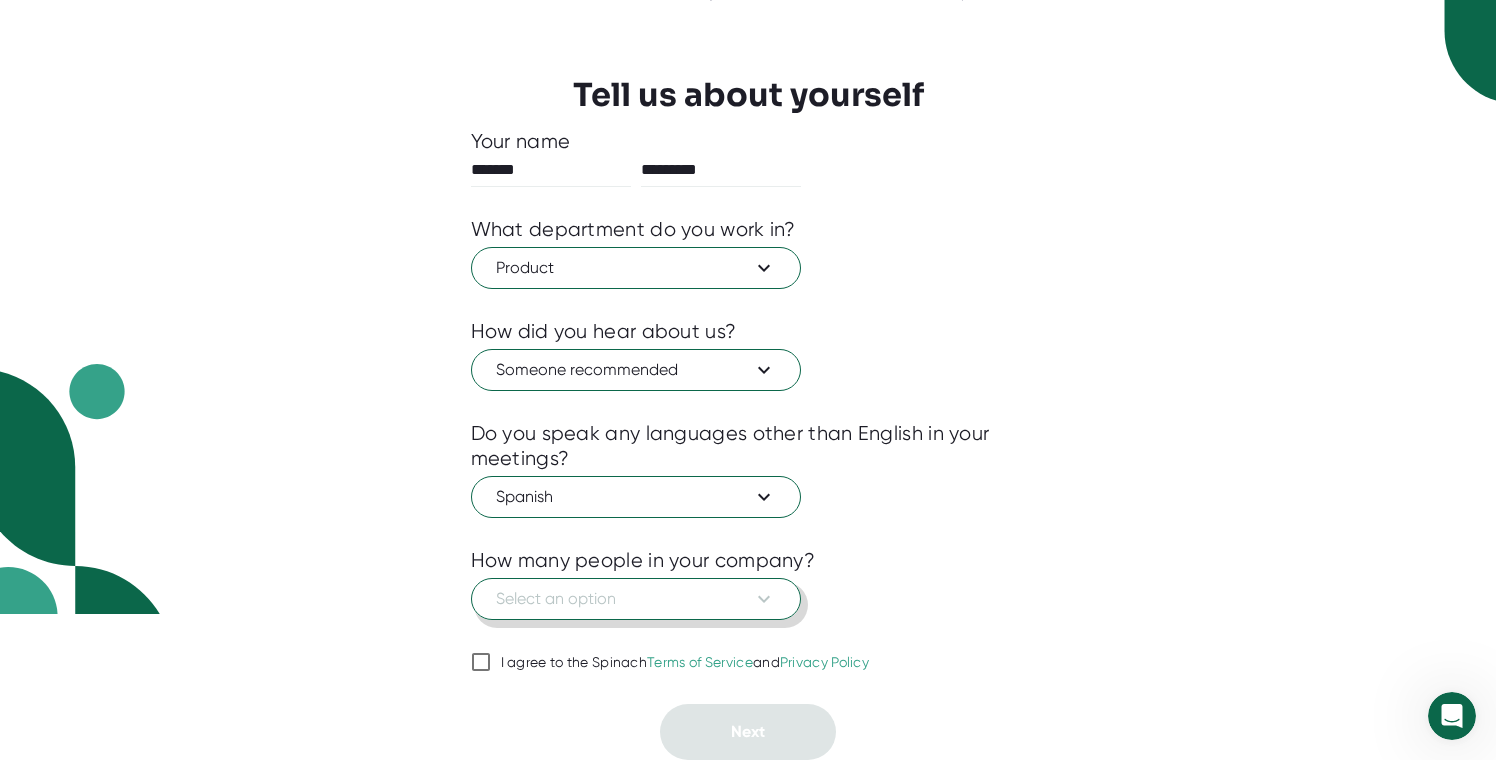 click 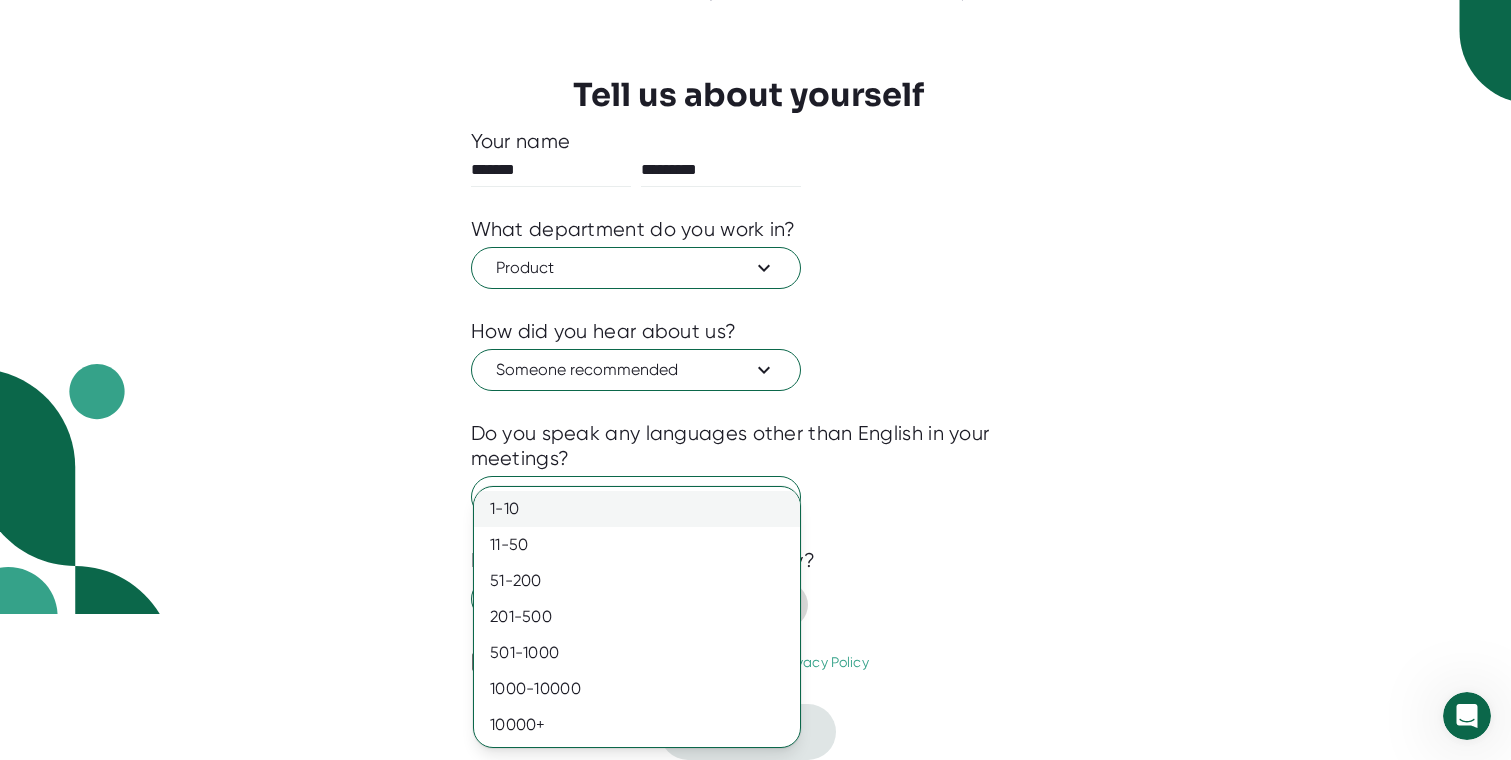 click on "1-10" at bounding box center [637, 509] 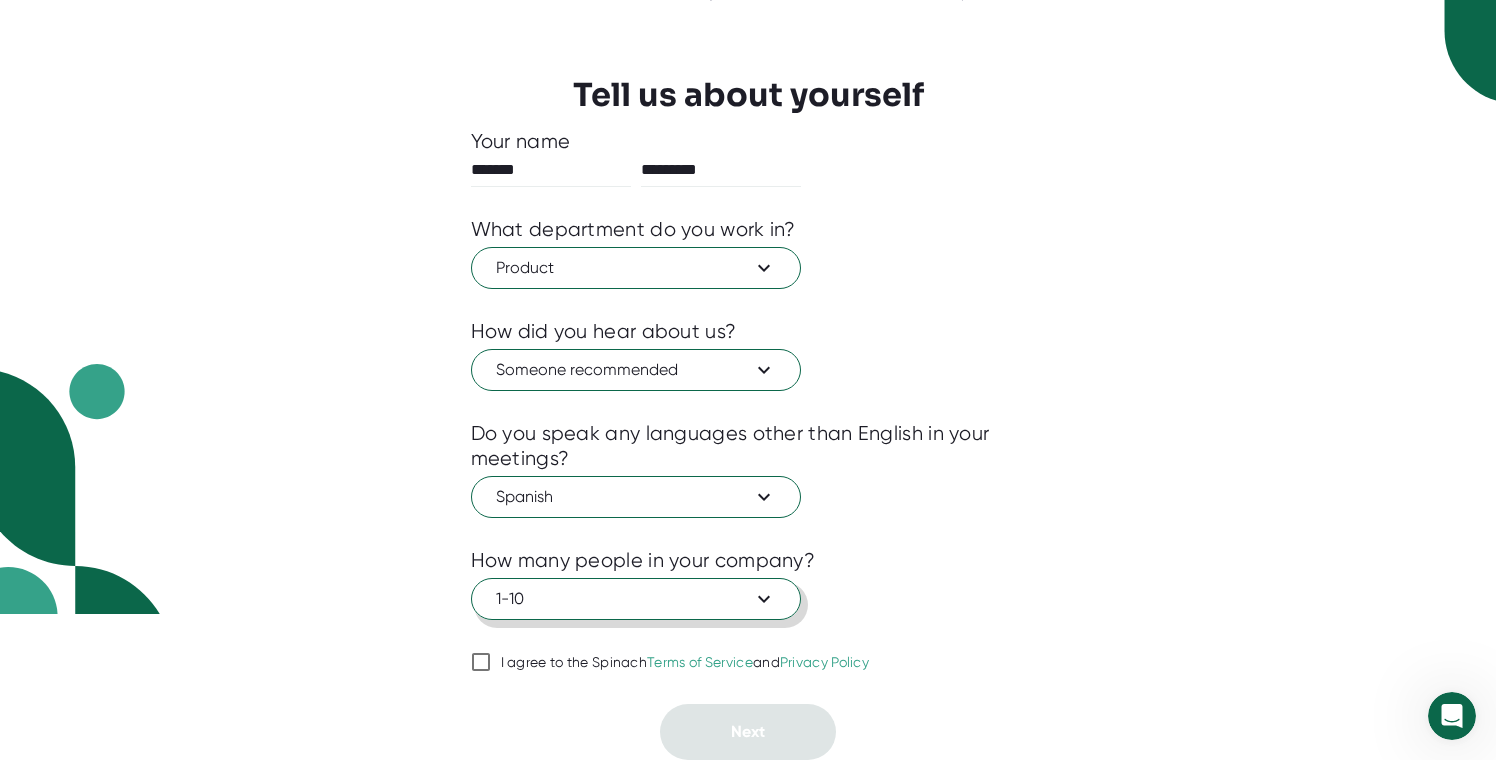 click on "I agree to the Spinach  Terms of Service  and  Privacy Policy" at bounding box center (481, 662) 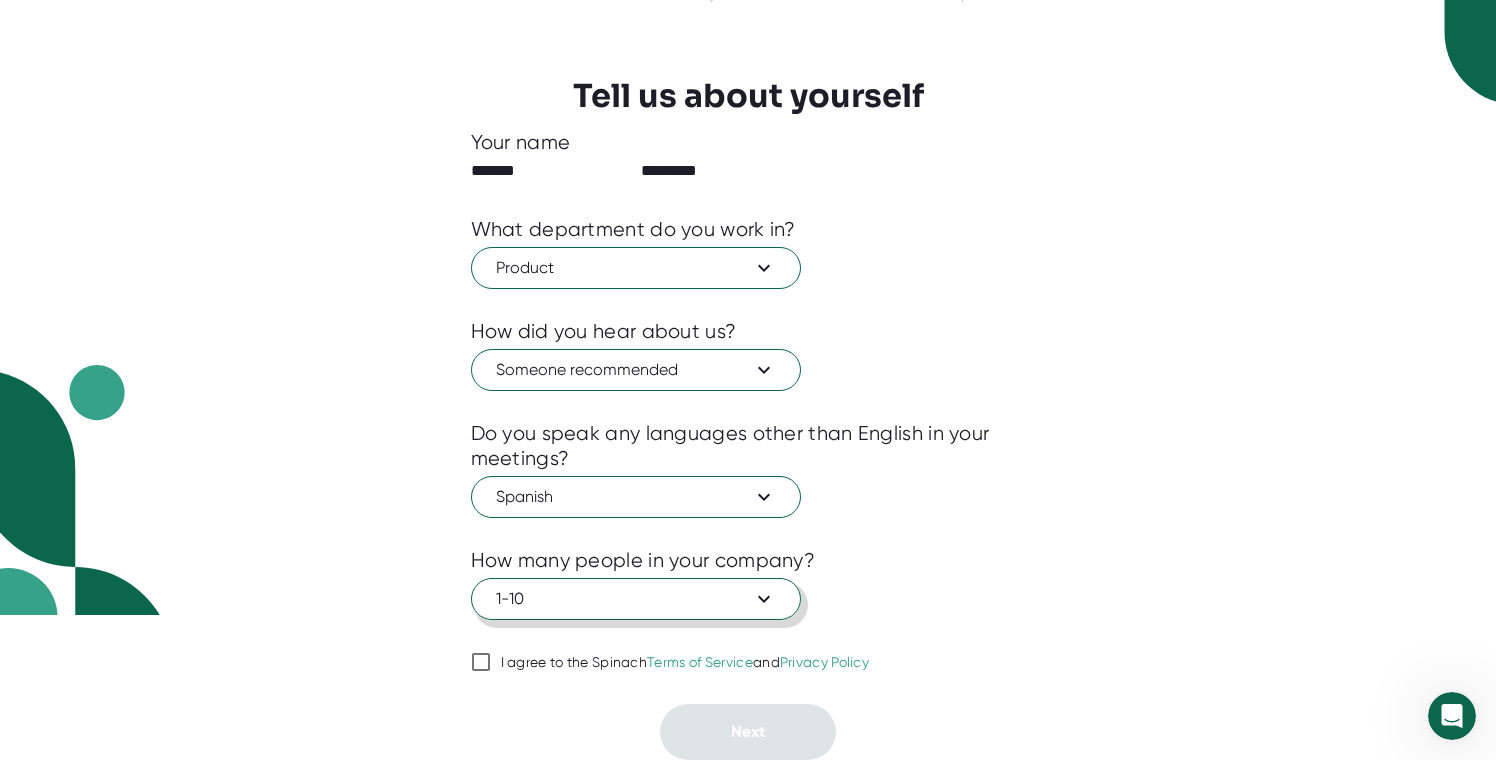 checkbox on "true" 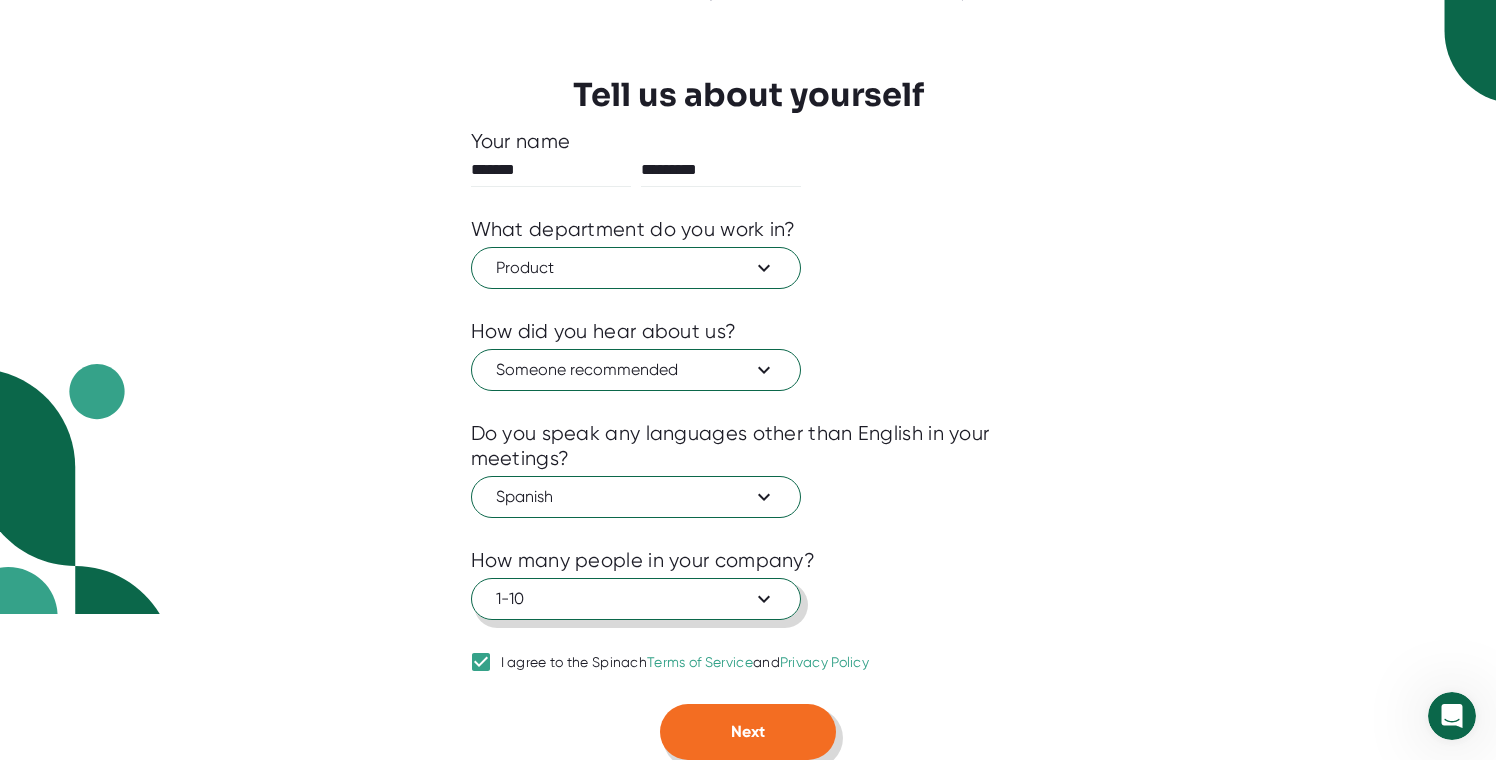 click on "Next" at bounding box center [748, 731] 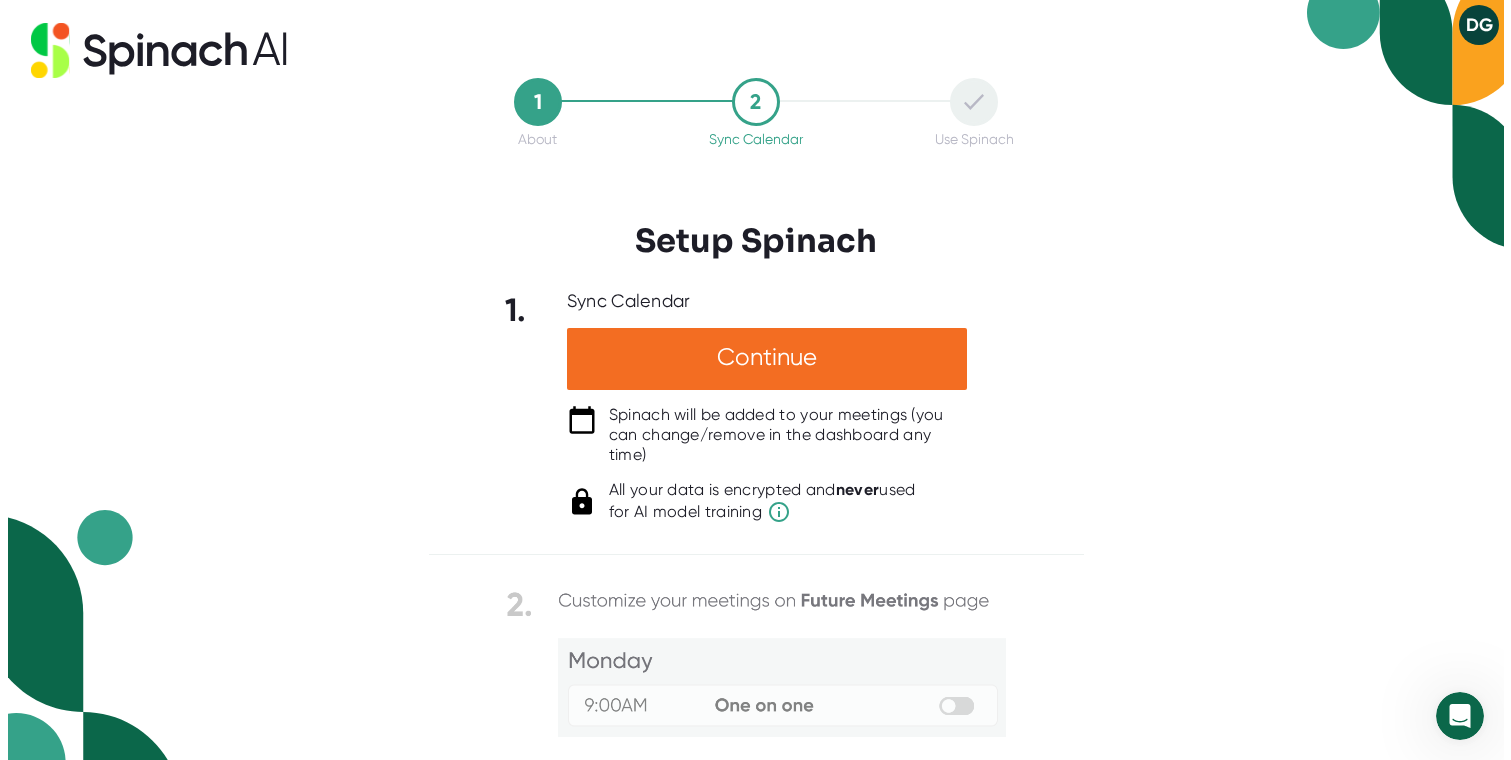 scroll, scrollTop: 0, scrollLeft: 0, axis: both 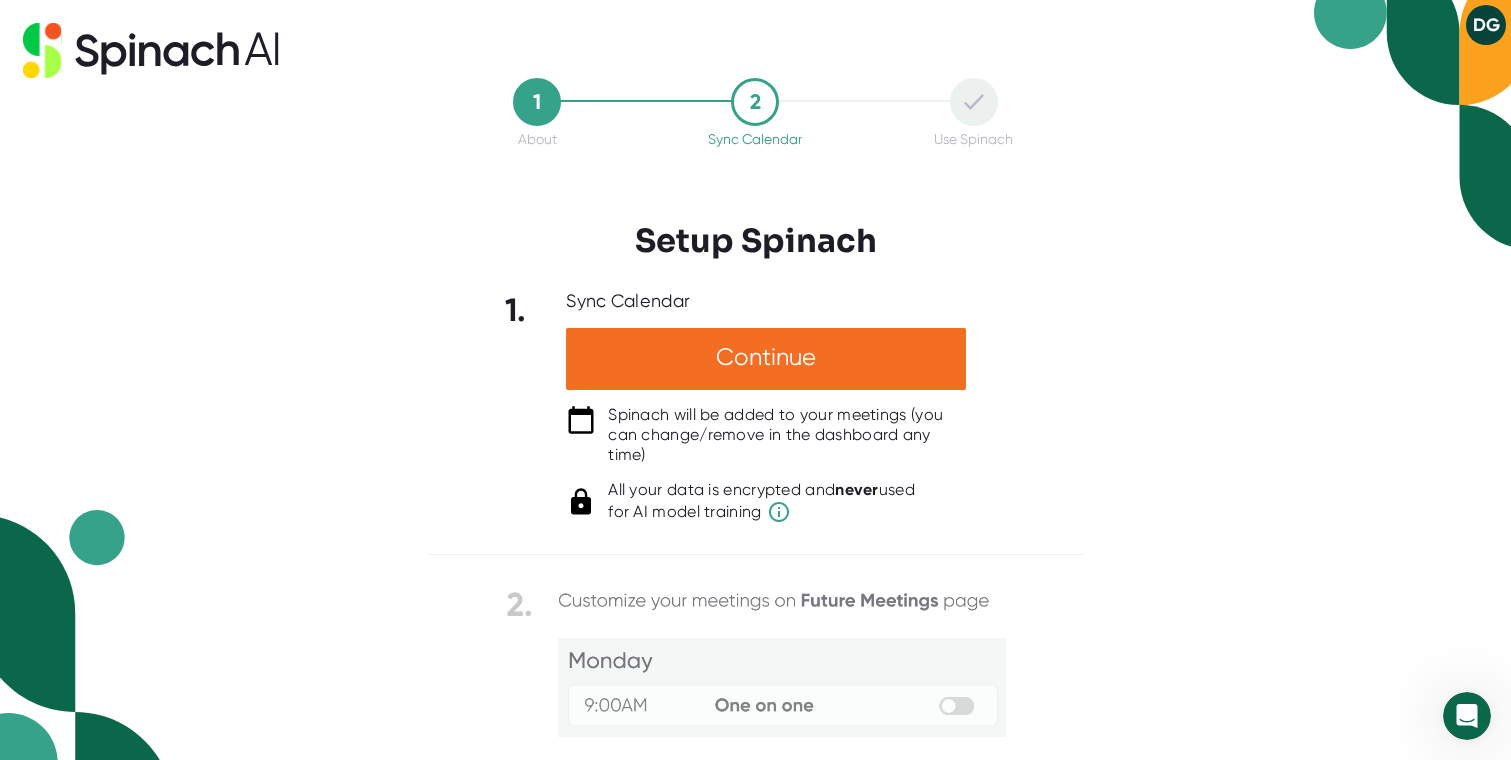 click on "1" at bounding box center (537, 102) 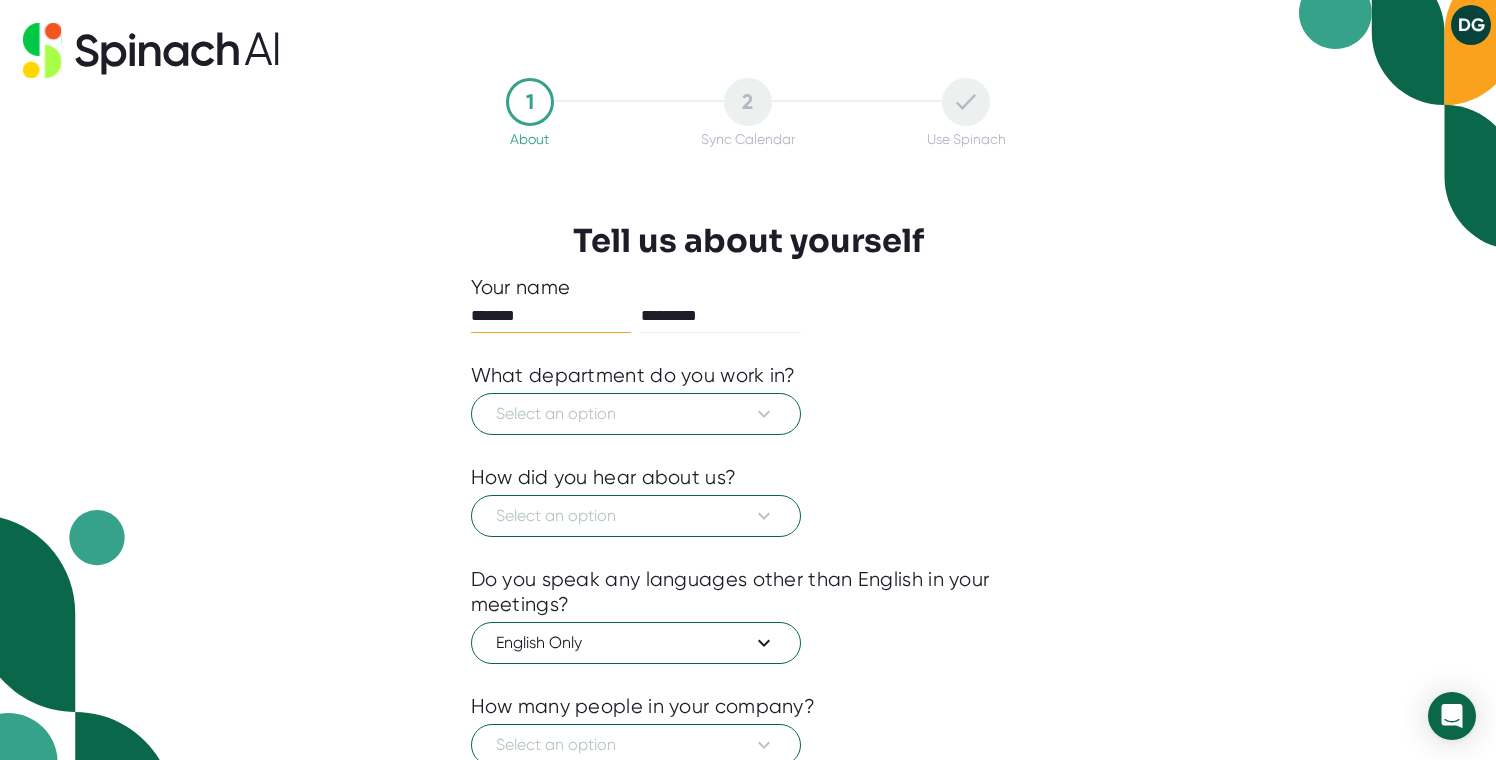 scroll, scrollTop: 0, scrollLeft: 0, axis: both 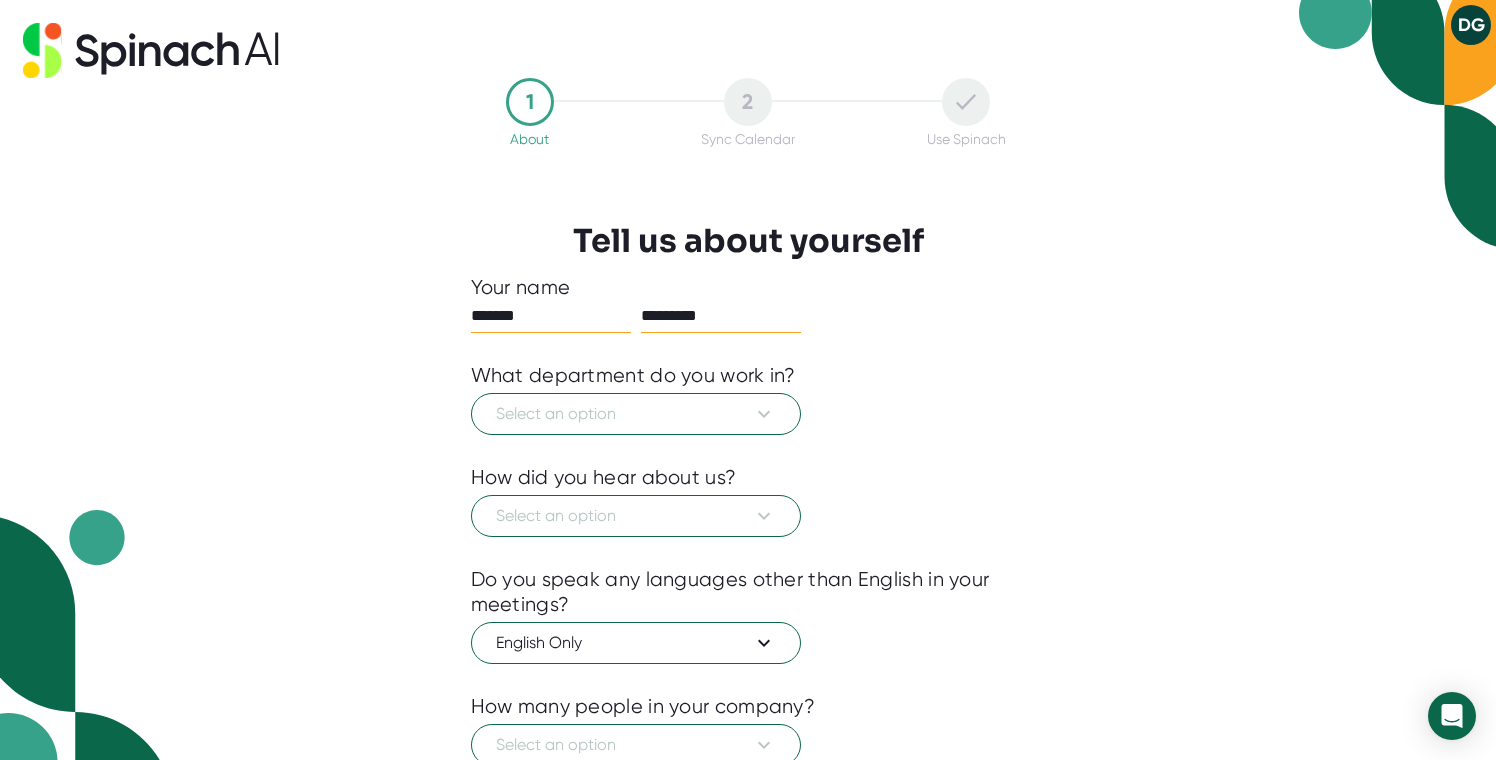 click on "*********" at bounding box center [721, 316] 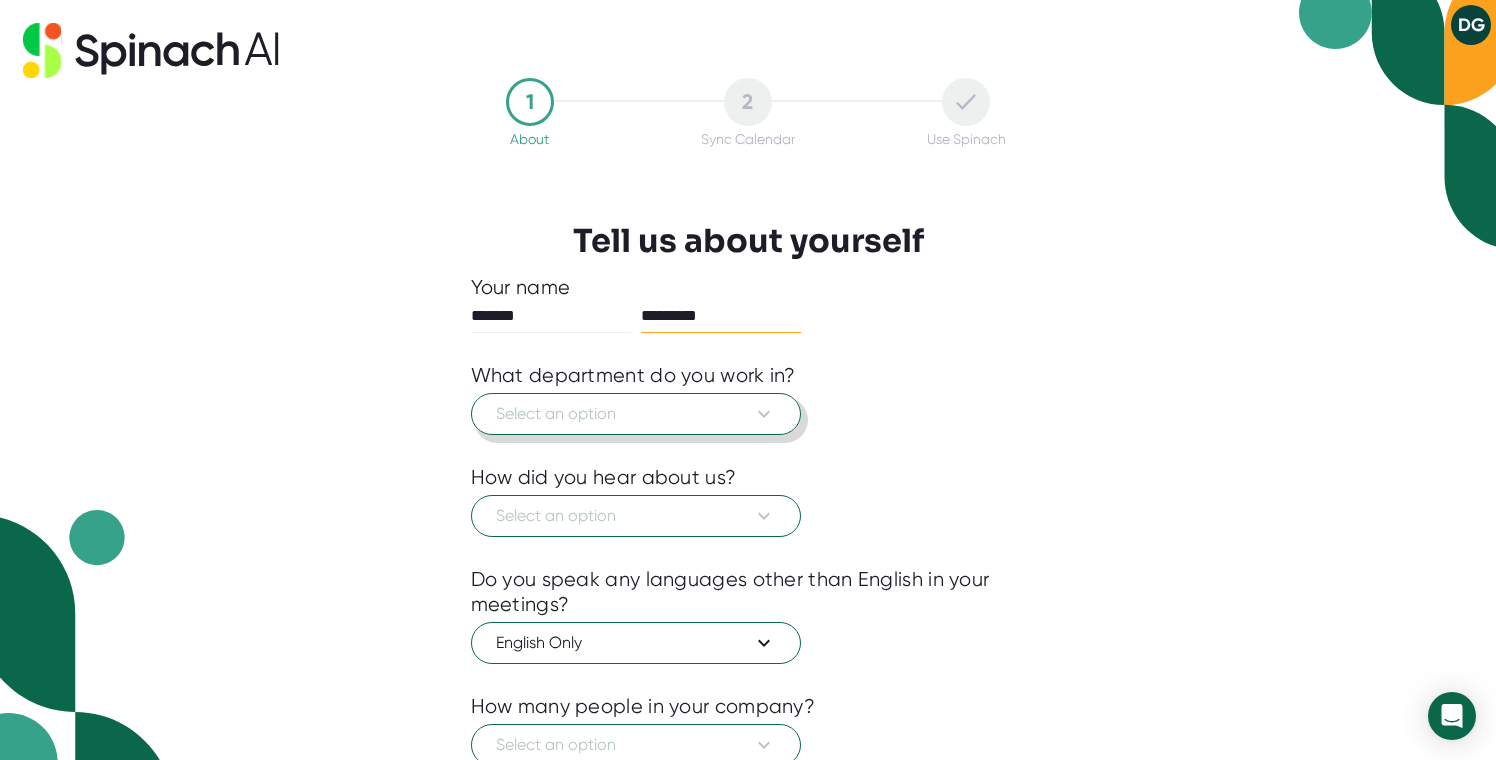 type on "*********" 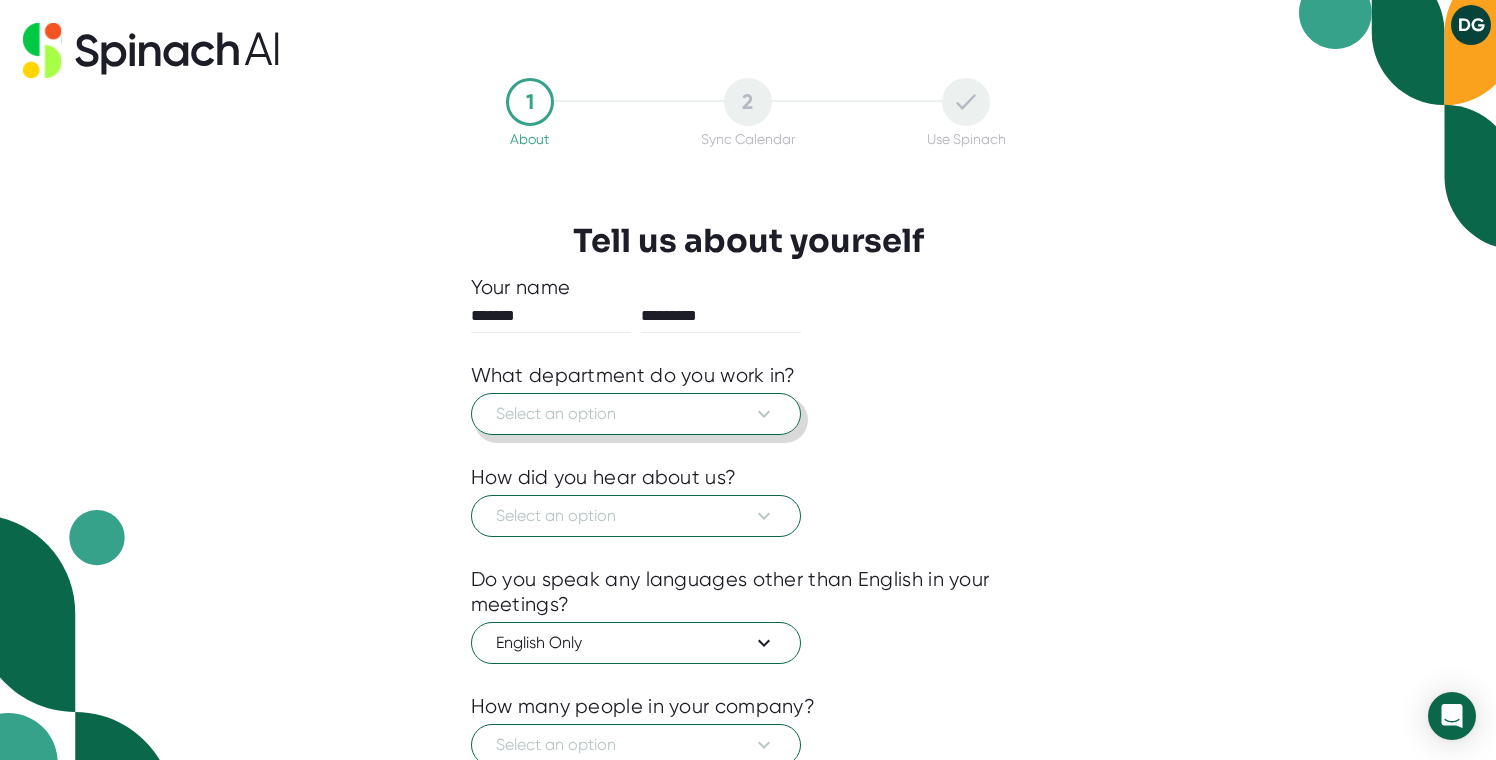 click on "Select an option" at bounding box center [636, 414] 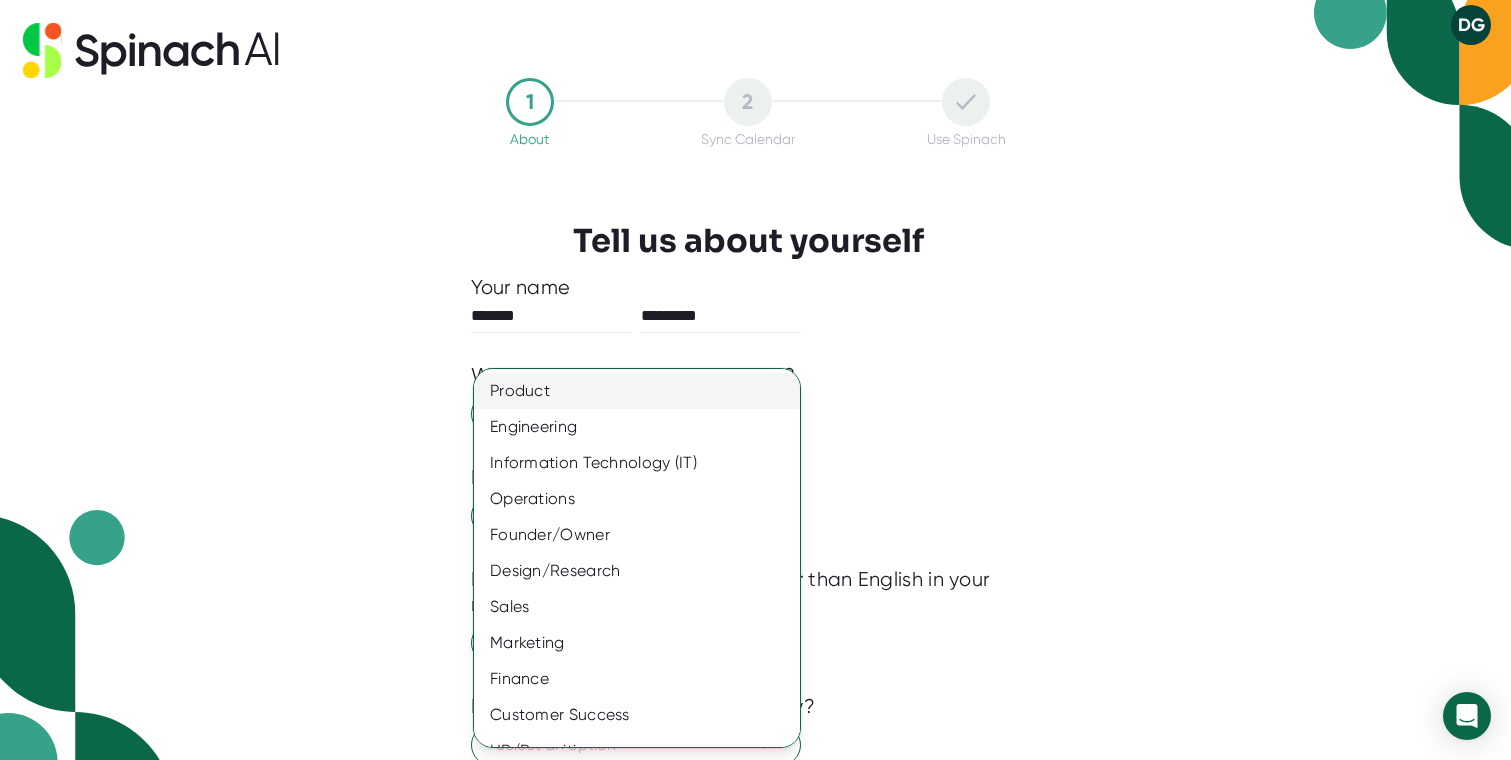 click on "Product" at bounding box center (644, 391) 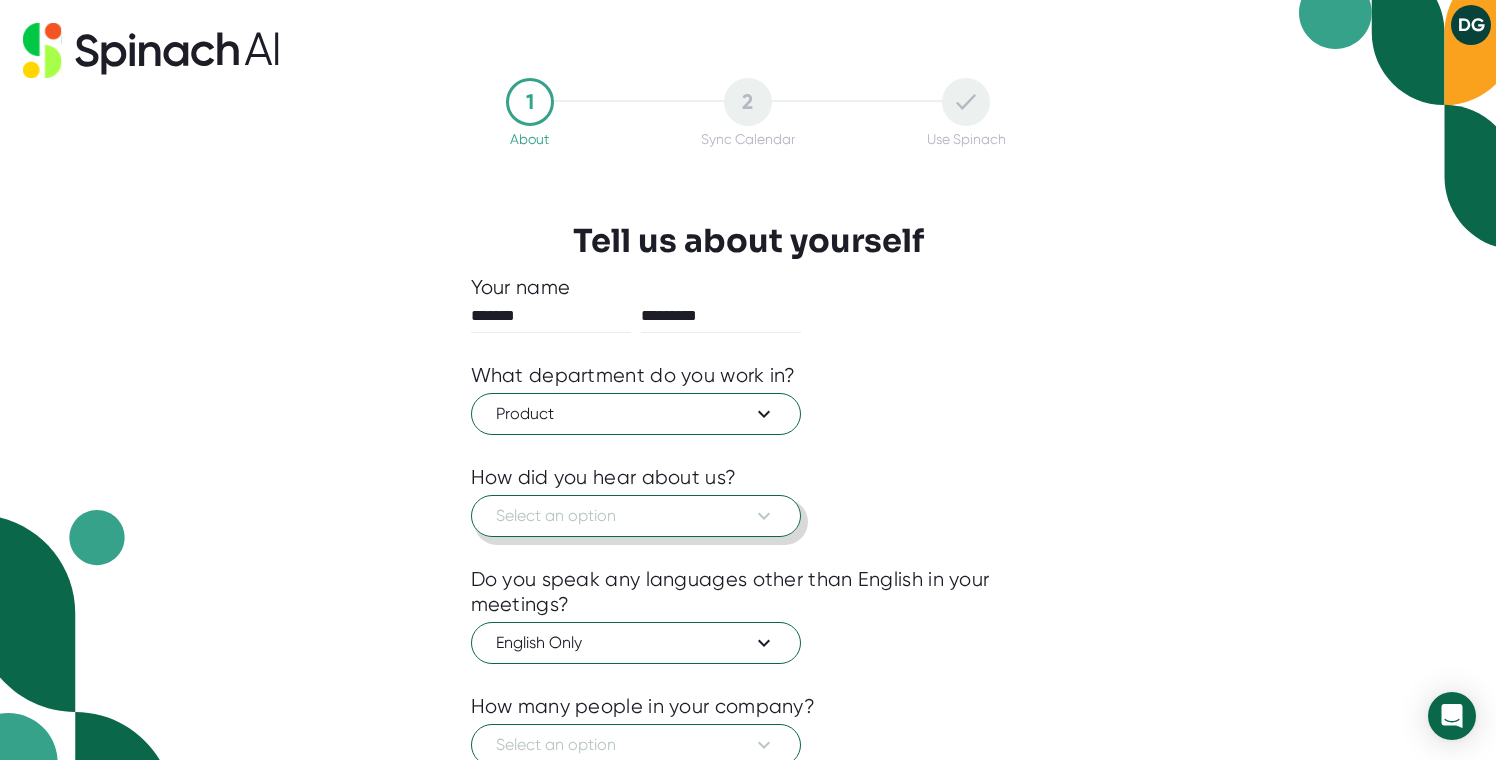 click on "Select an option" at bounding box center (636, 516) 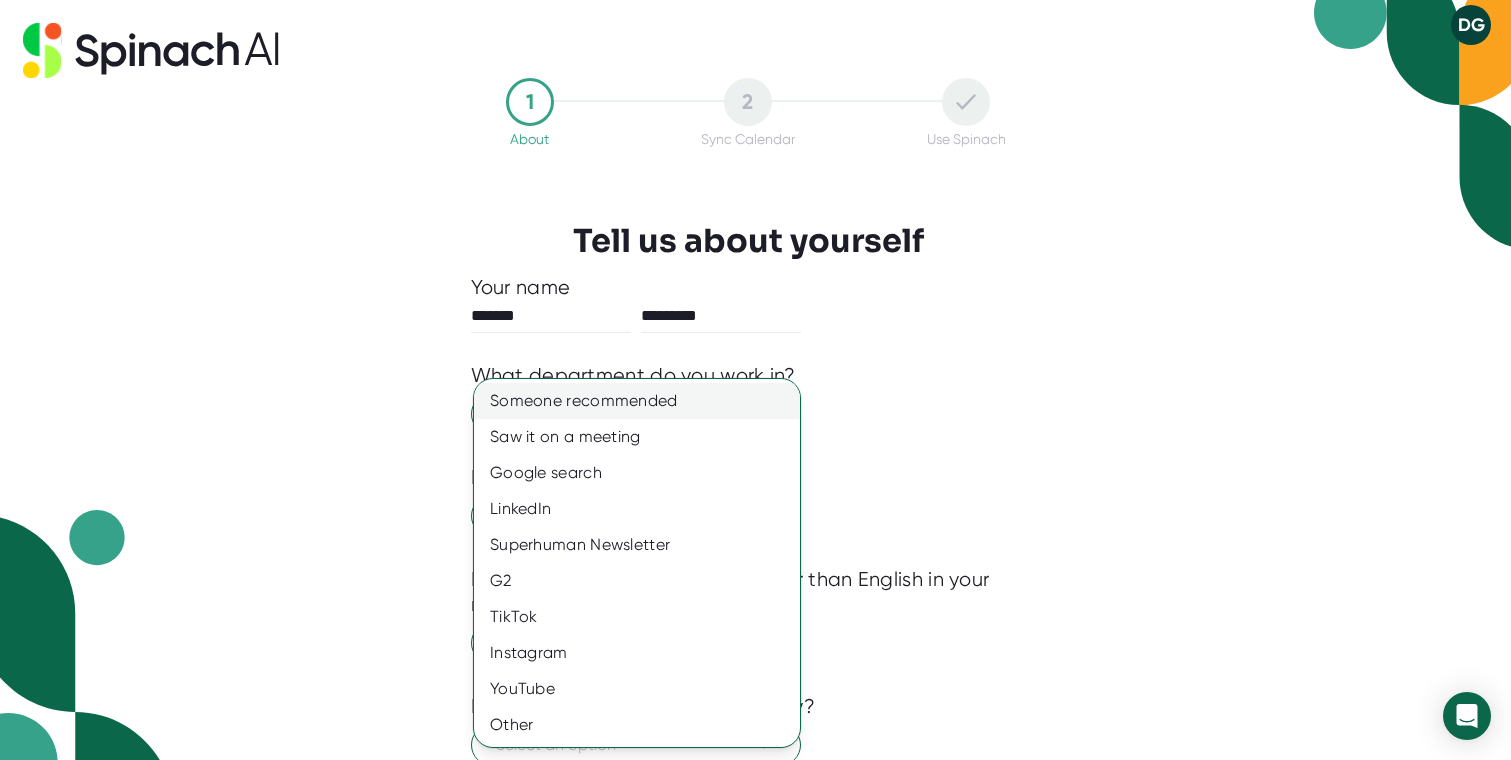click on "Someone recommended" at bounding box center (637, 401) 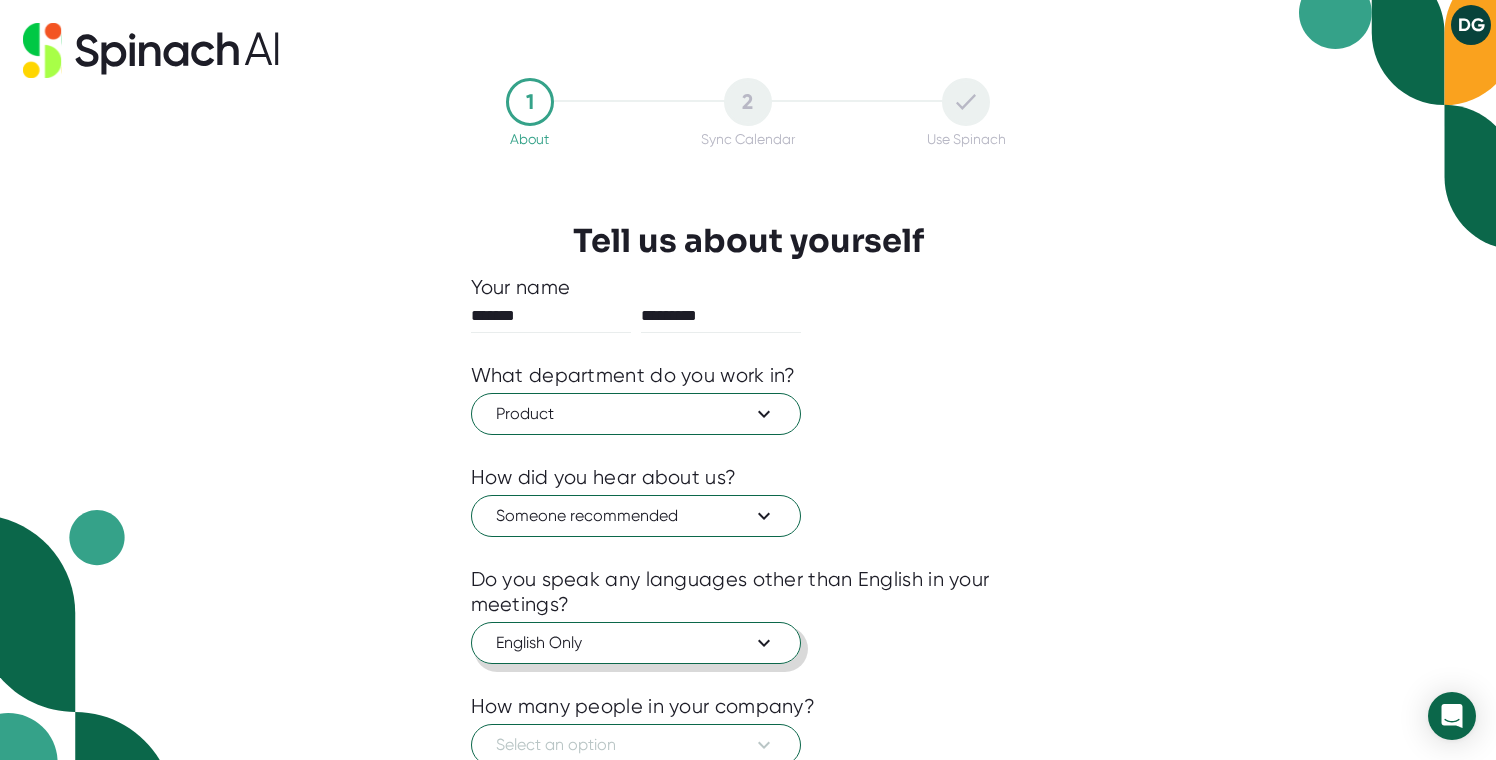 click on "English Only" at bounding box center (636, 643) 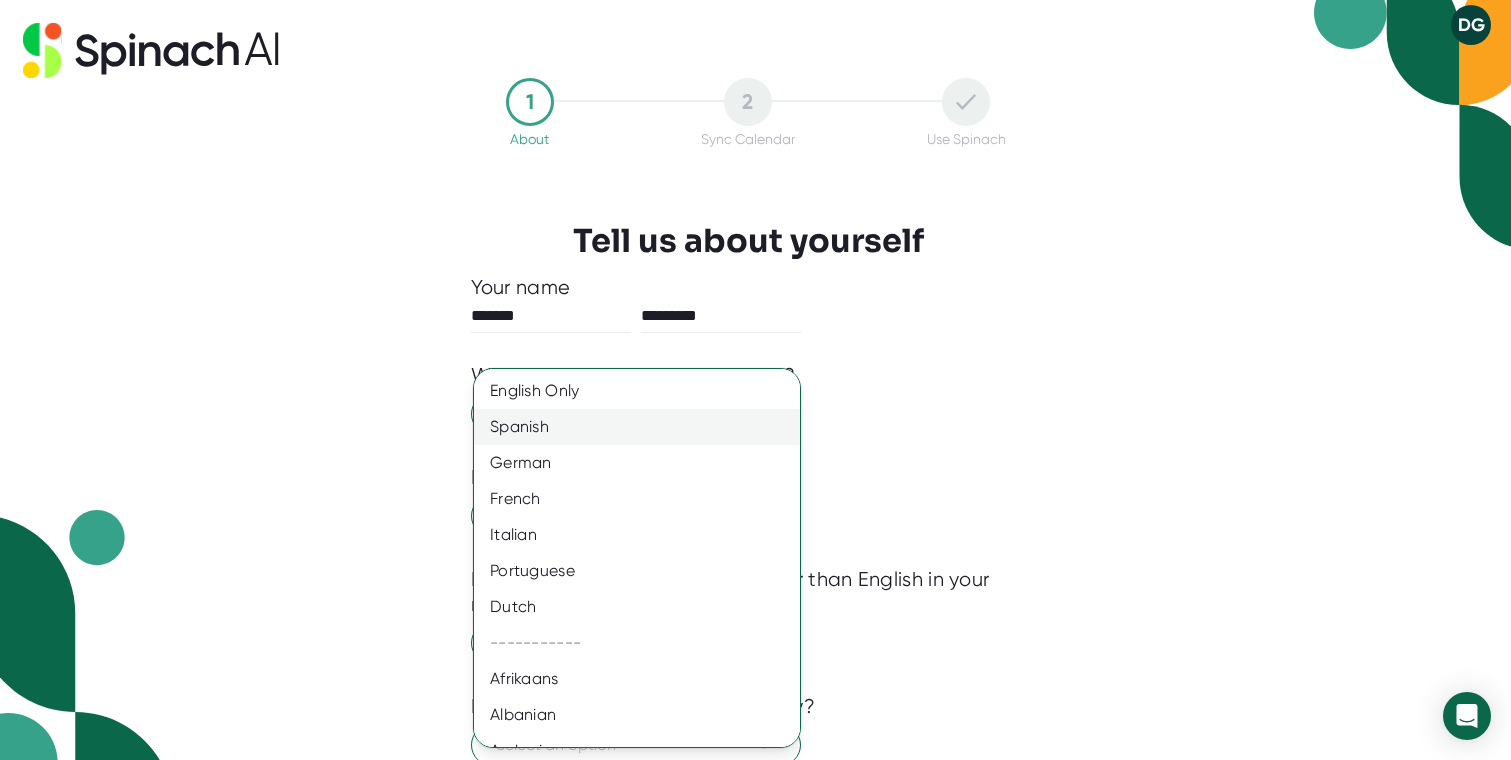 click on "Spanish" at bounding box center (644, 427) 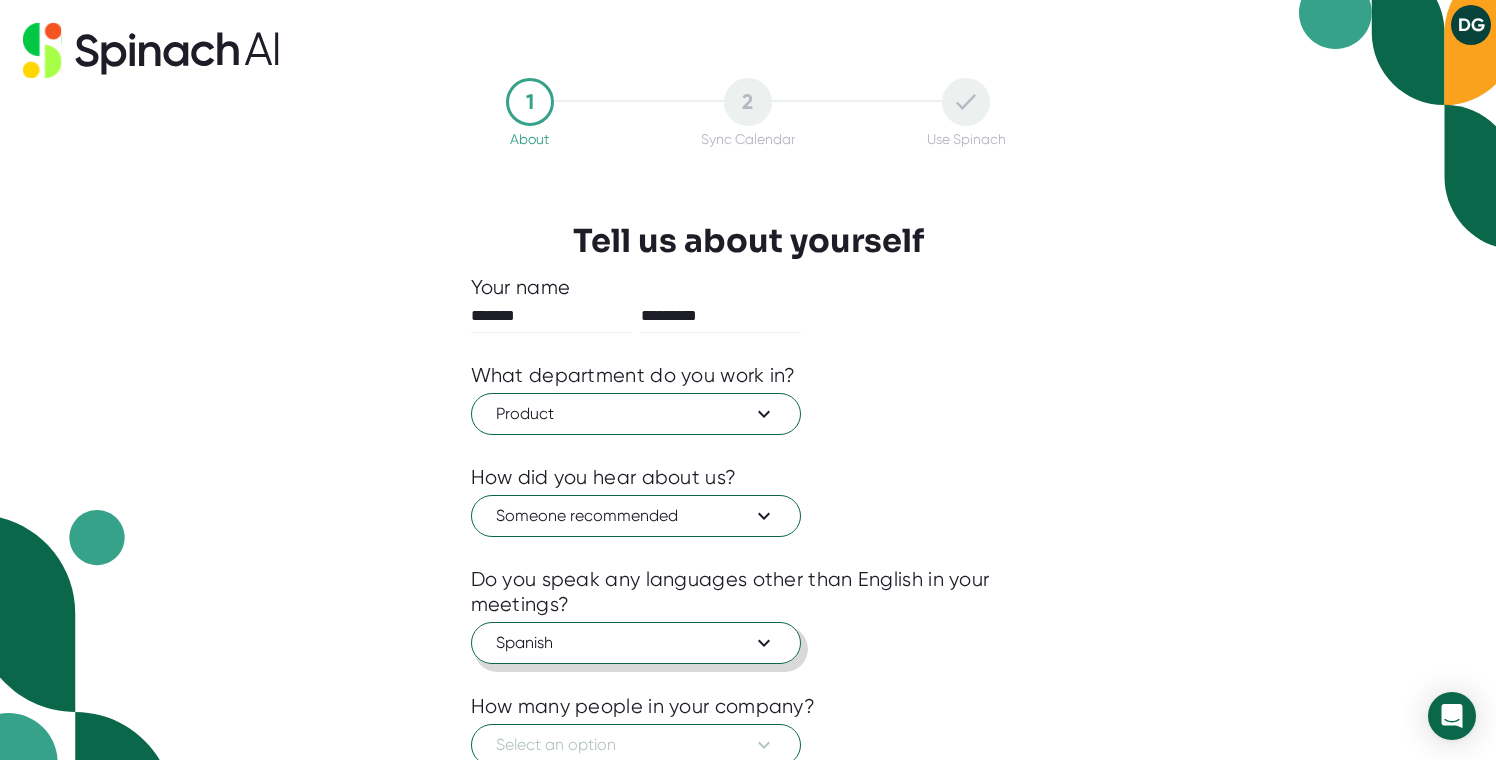 scroll, scrollTop: 147, scrollLeft: 0, axis: vertical 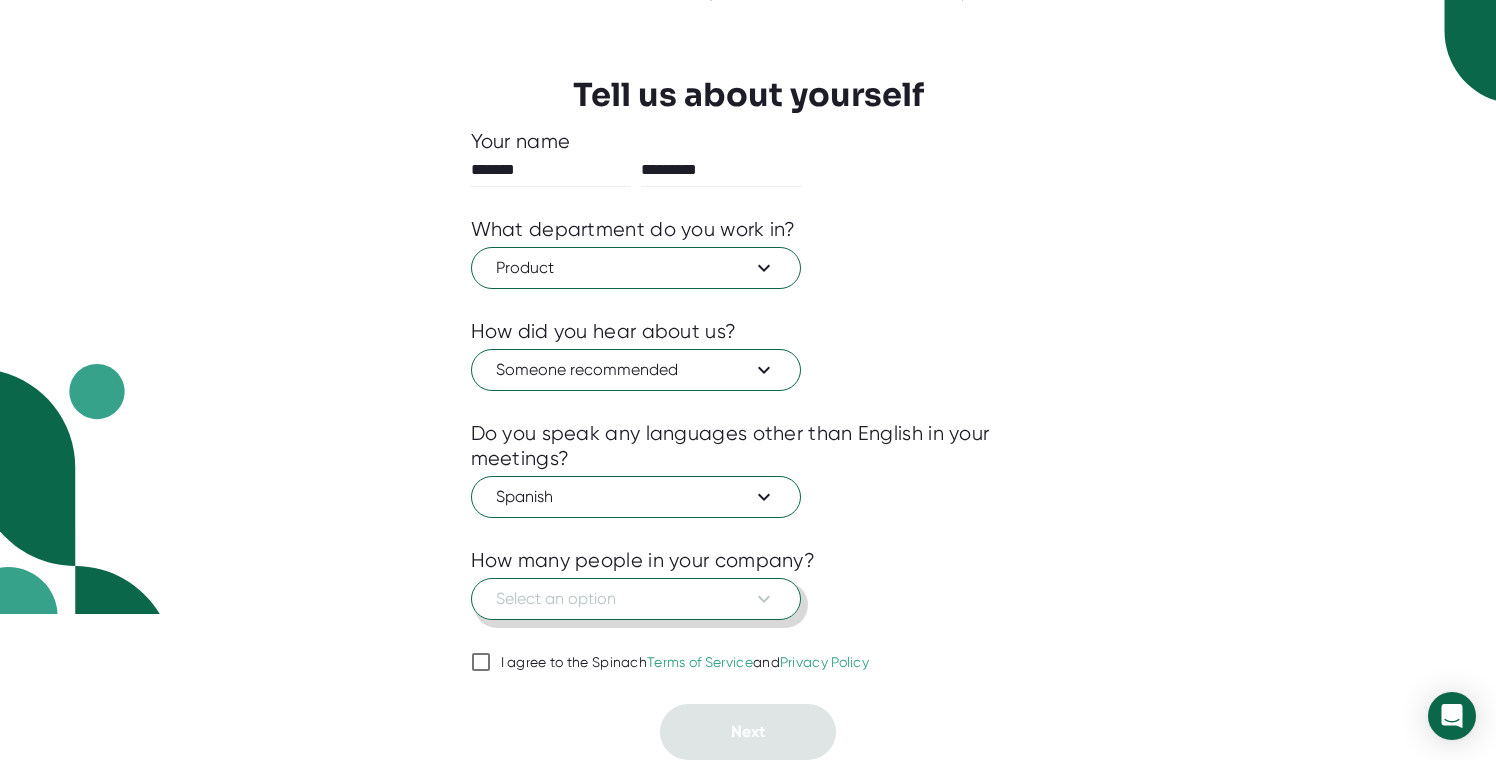 click on "Select an option" at bounding box center (636, 599) 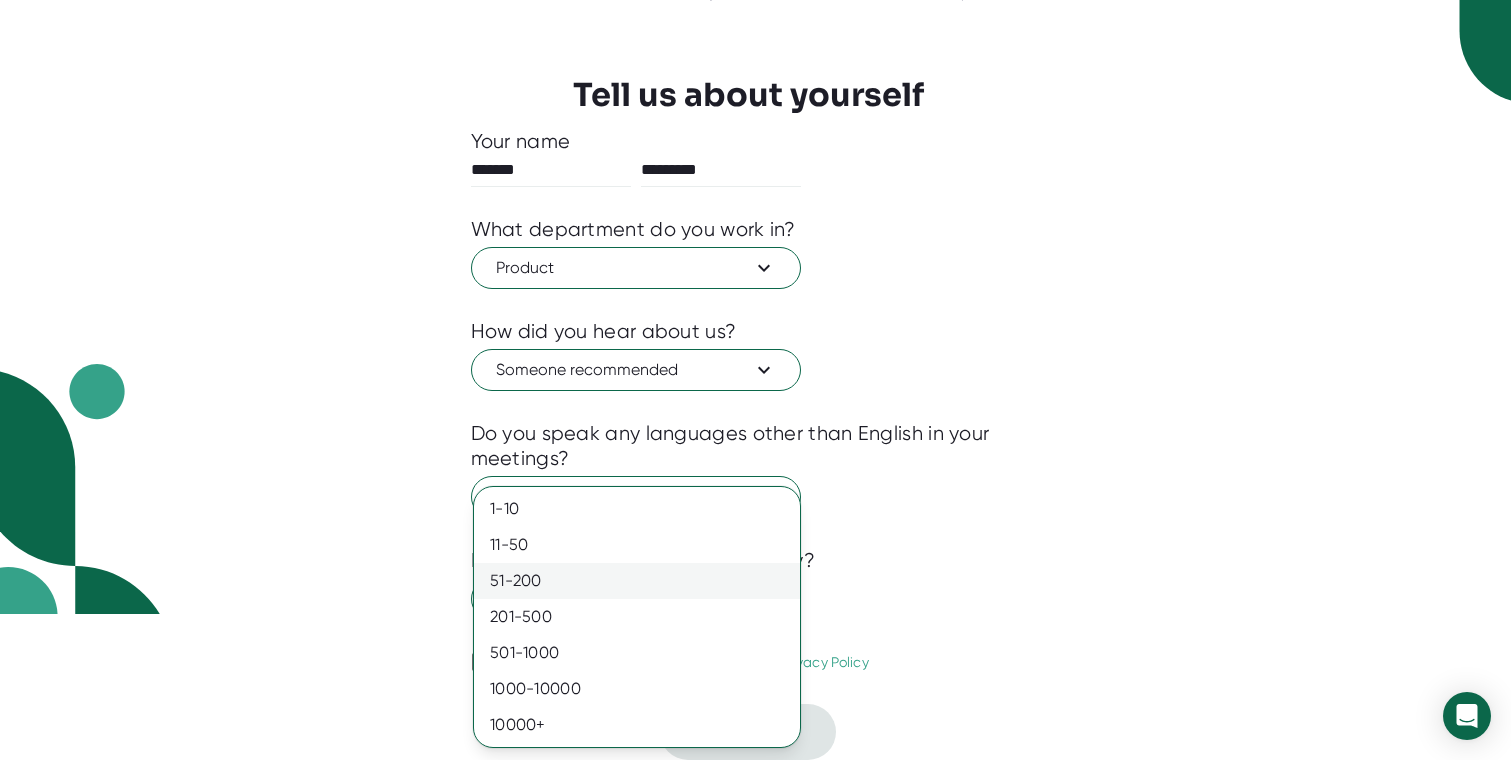 click on "51-200" at bounding box center (637, 581) 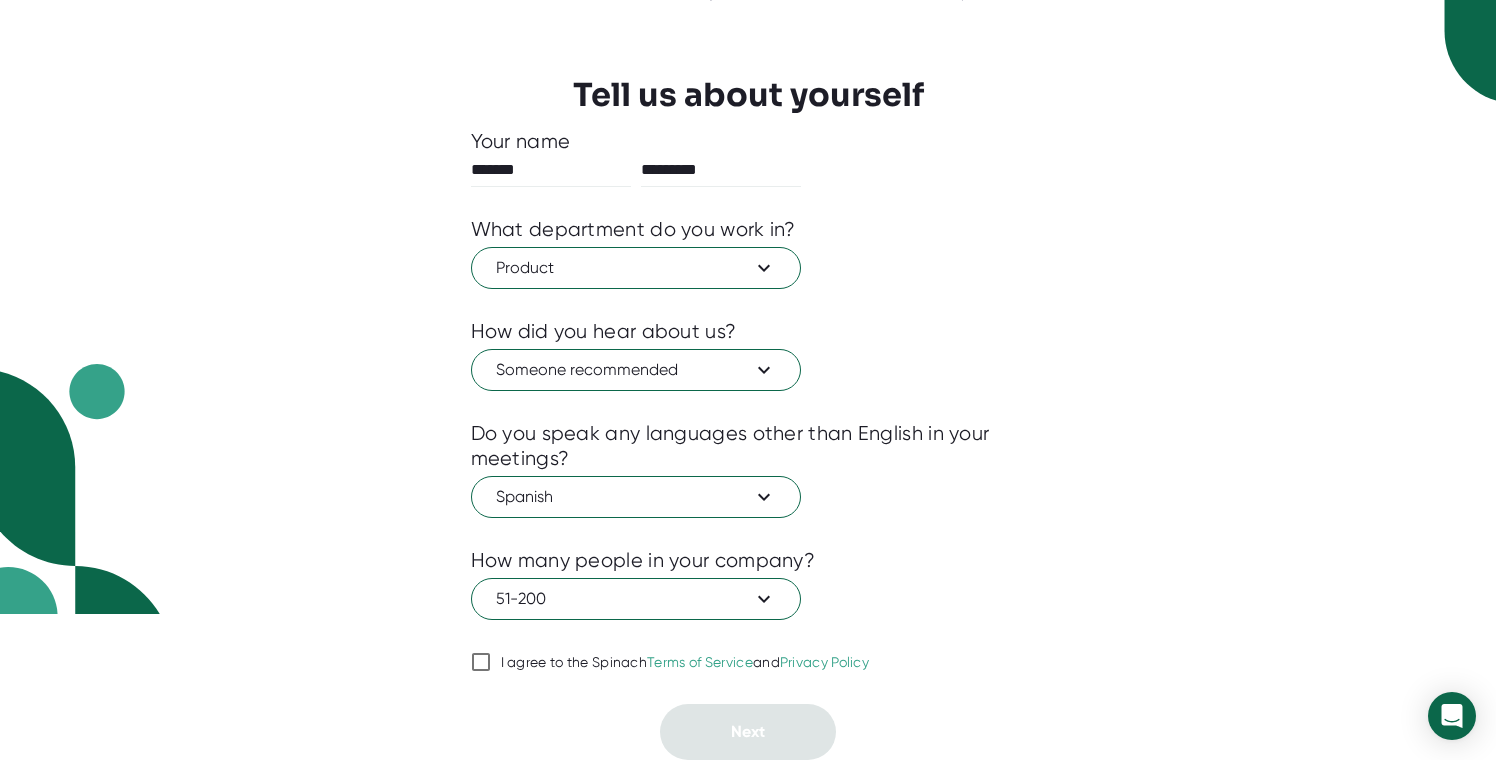 click on "I agree to the Spinach  Terms of Service  and  Privacy Policy" at bounding box center [481, 662] 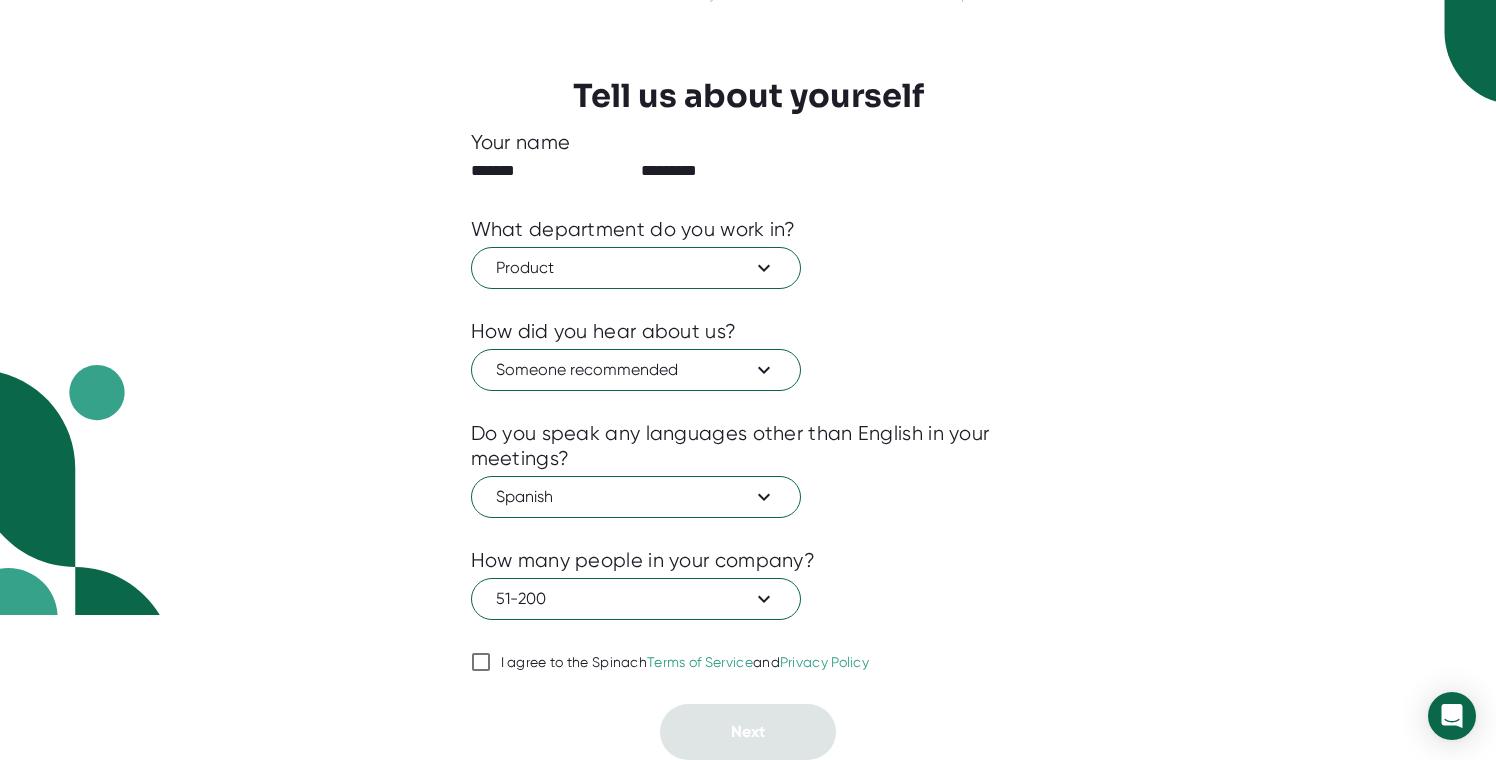 checkbox on "true" 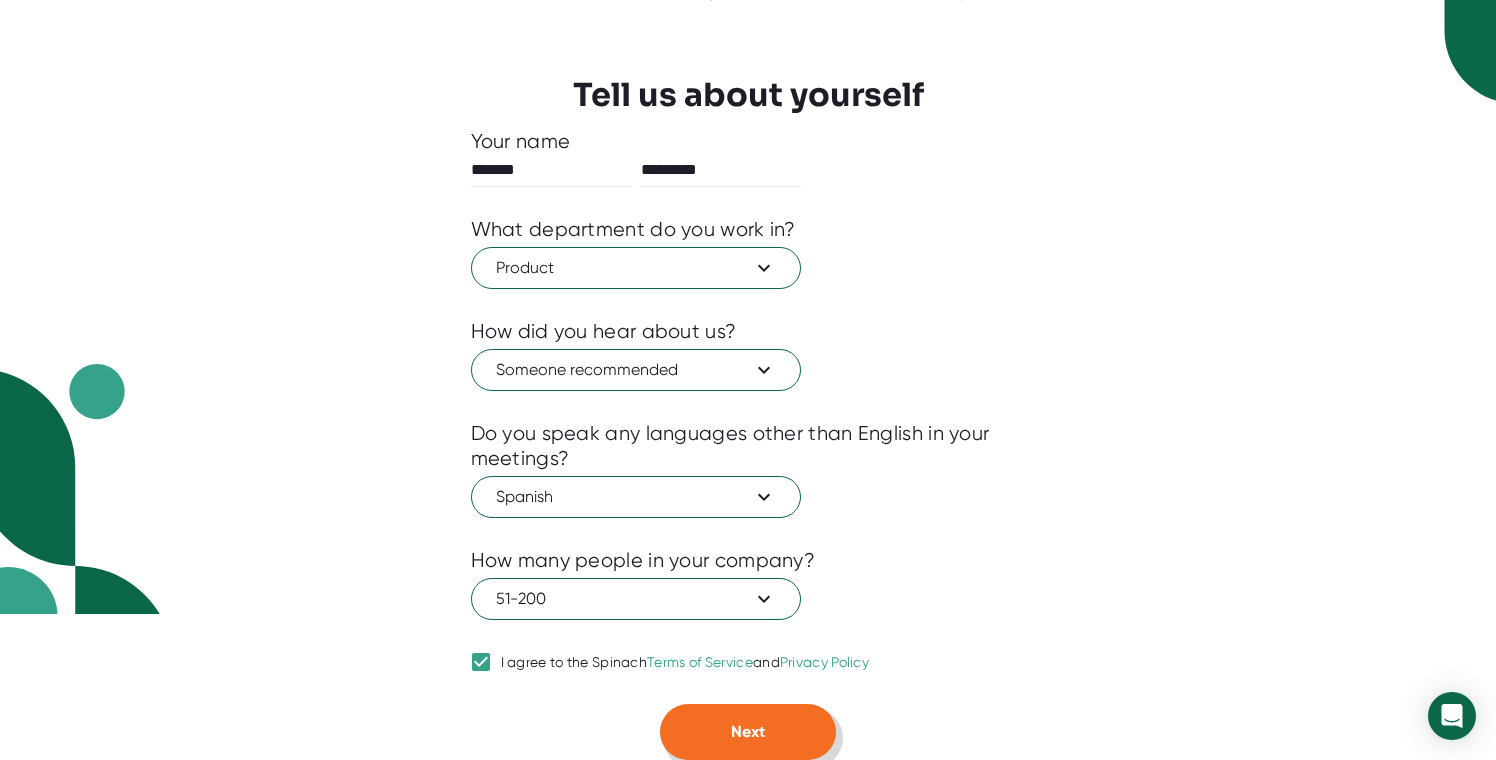 click on "Next" at bounding box center [748, 731] 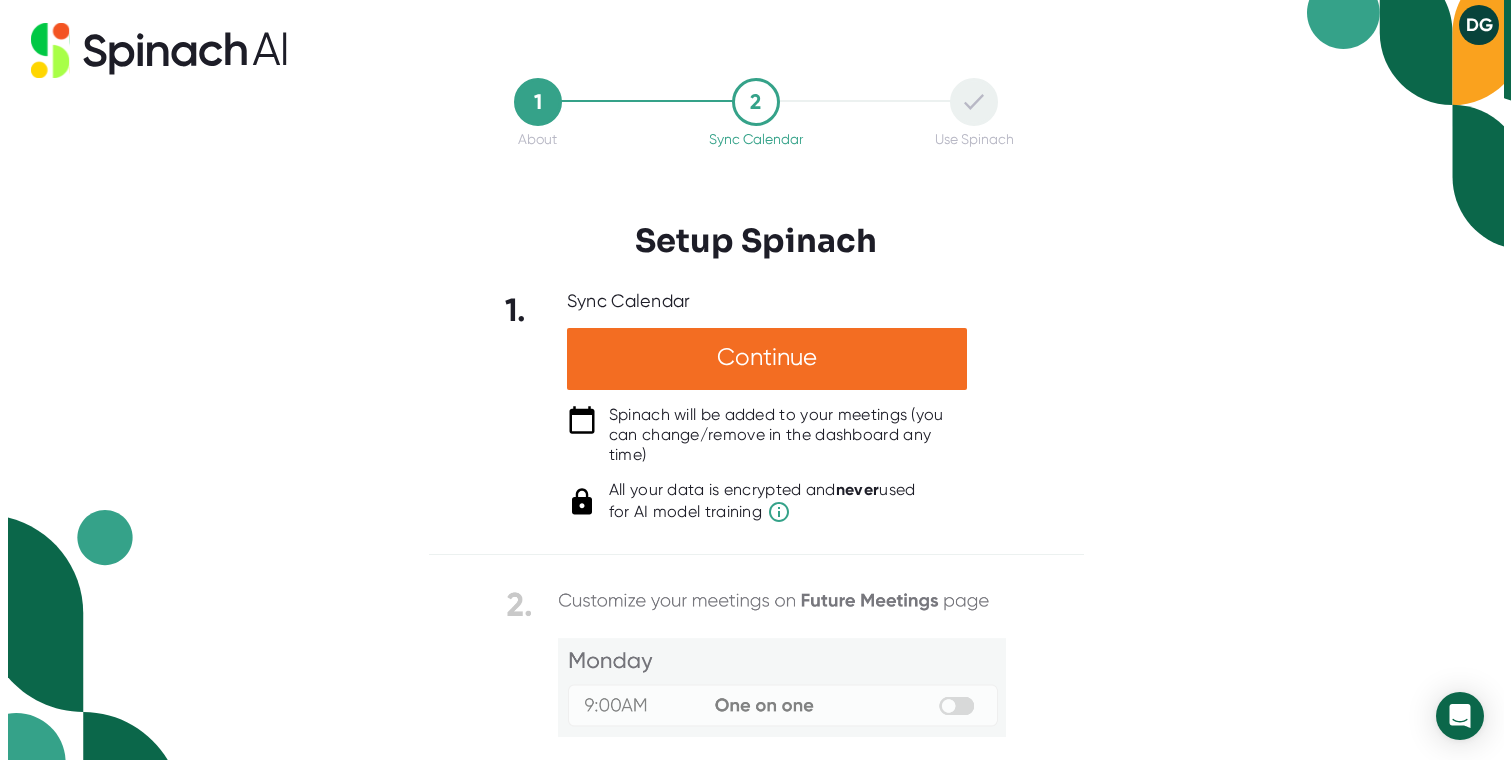 scroll, scrollTop: 0, scrollLeft: 0, axis: both 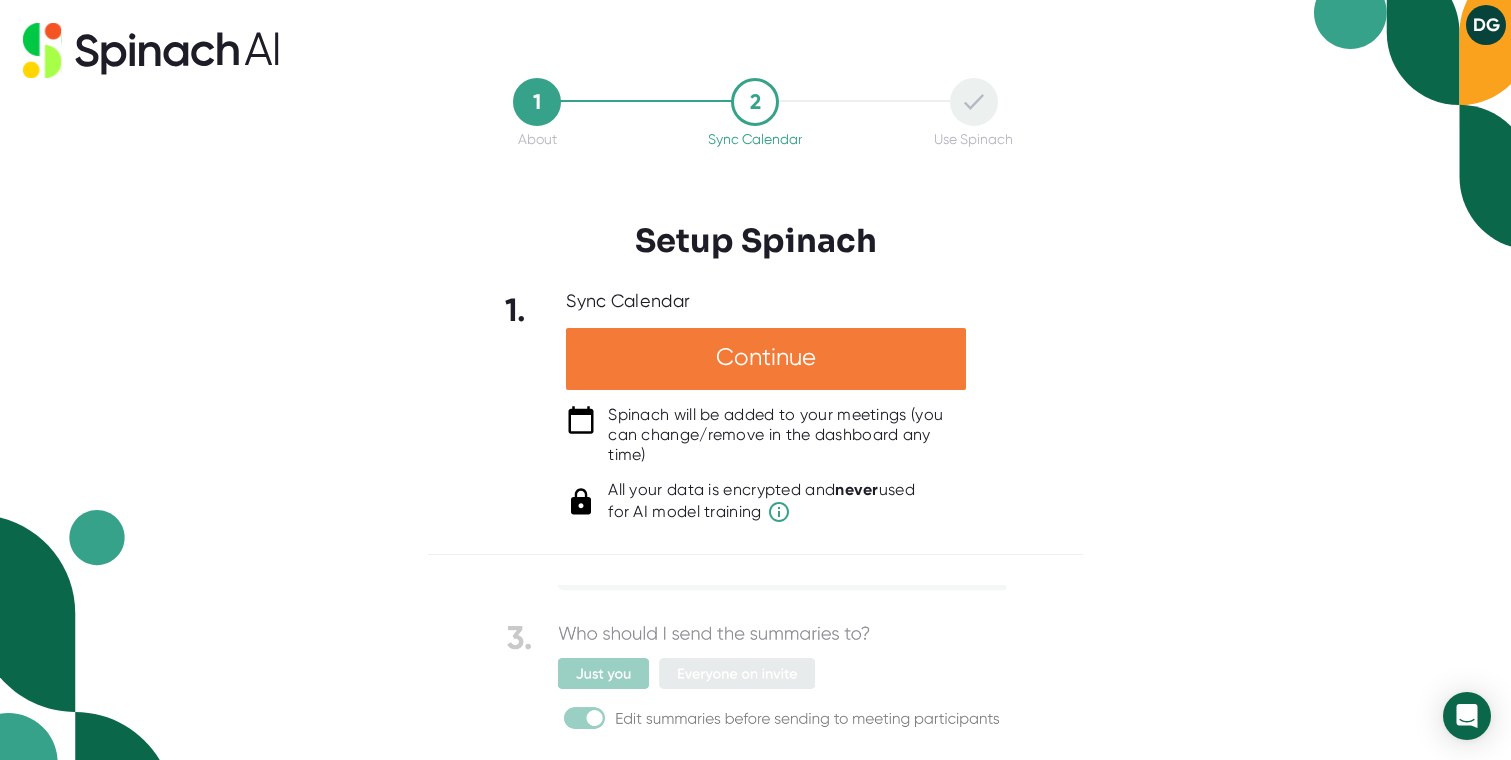 click on "Continue" at bounding box center [766, 359] 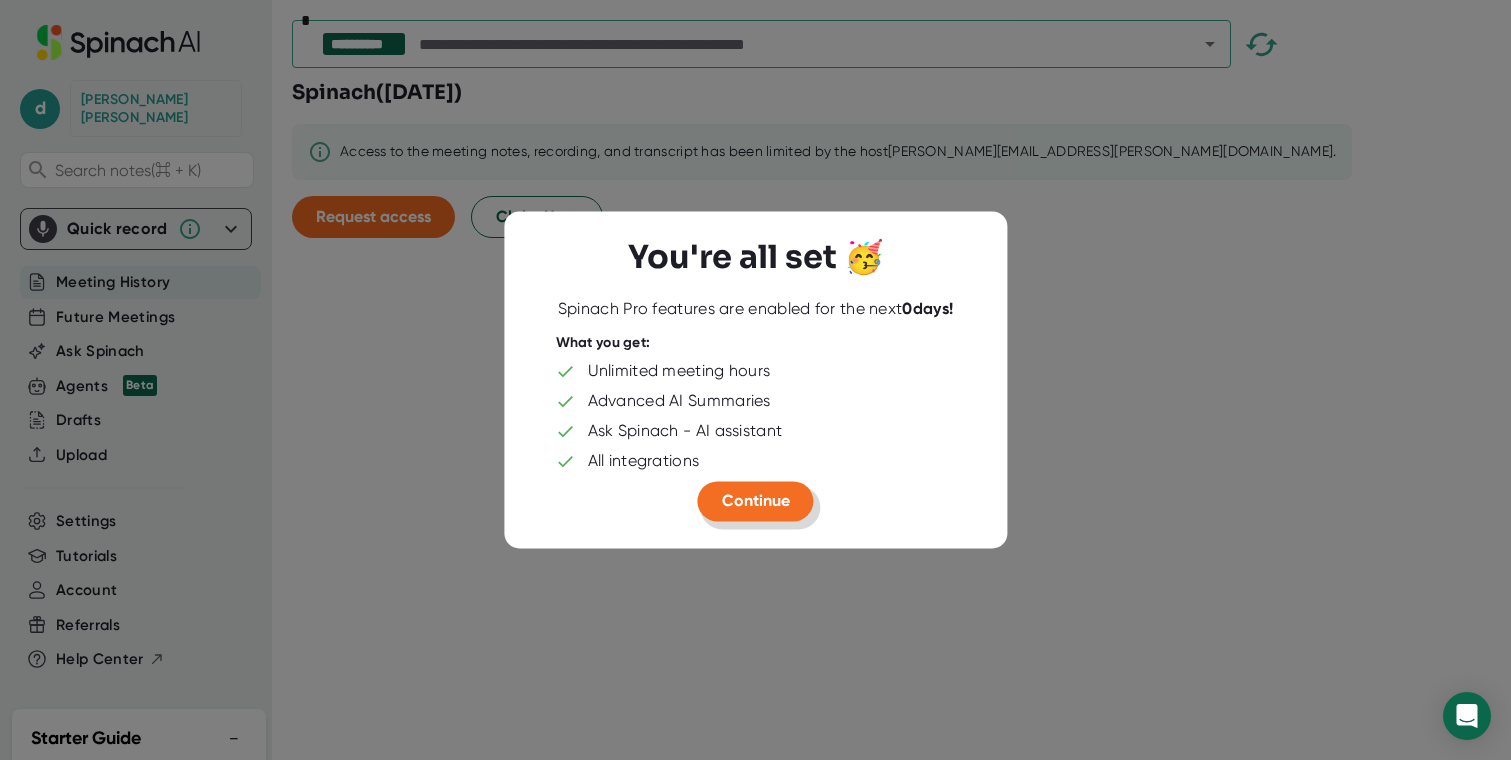 click on "Continue" at bounding box center (756, 502) 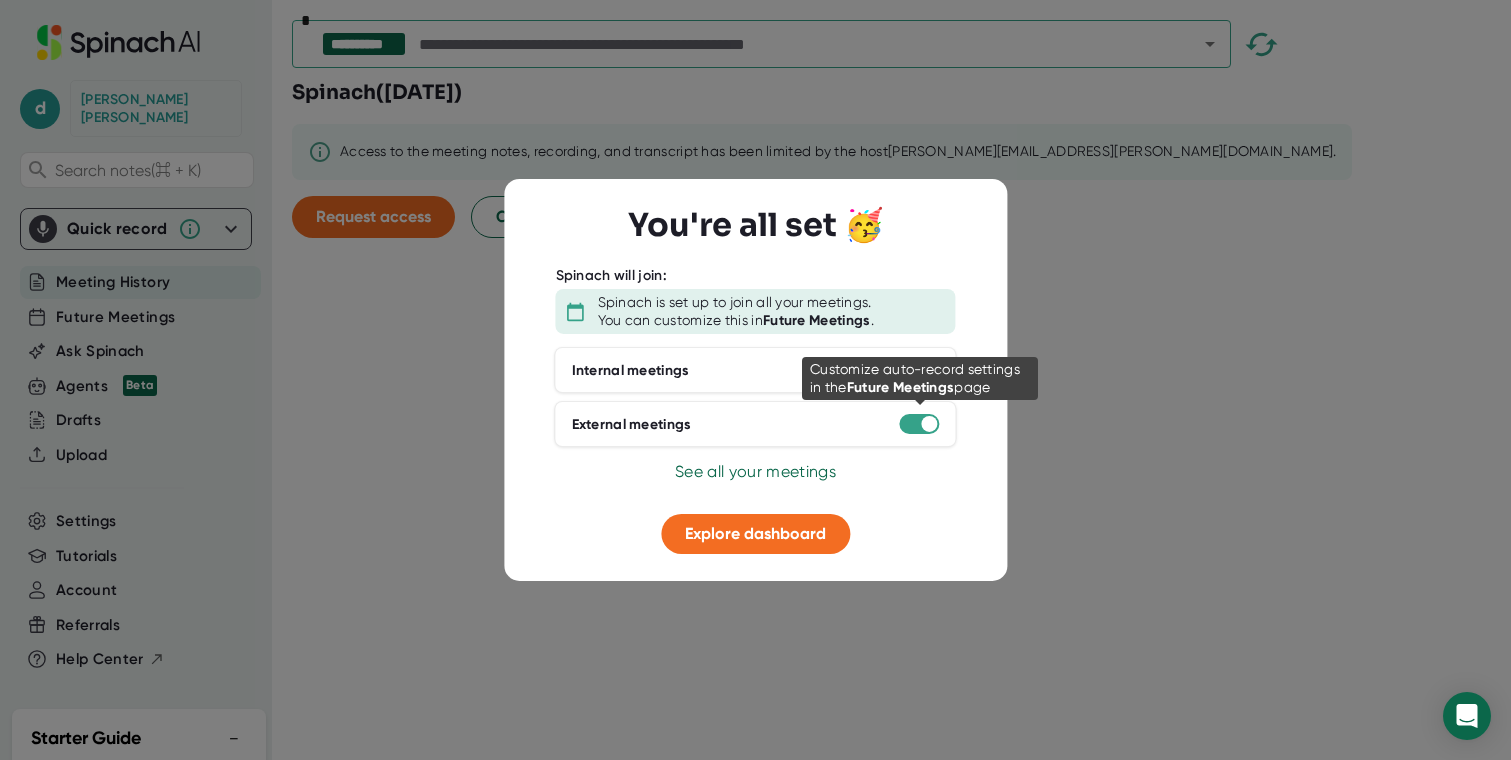 click at bounding box center [920, 424] 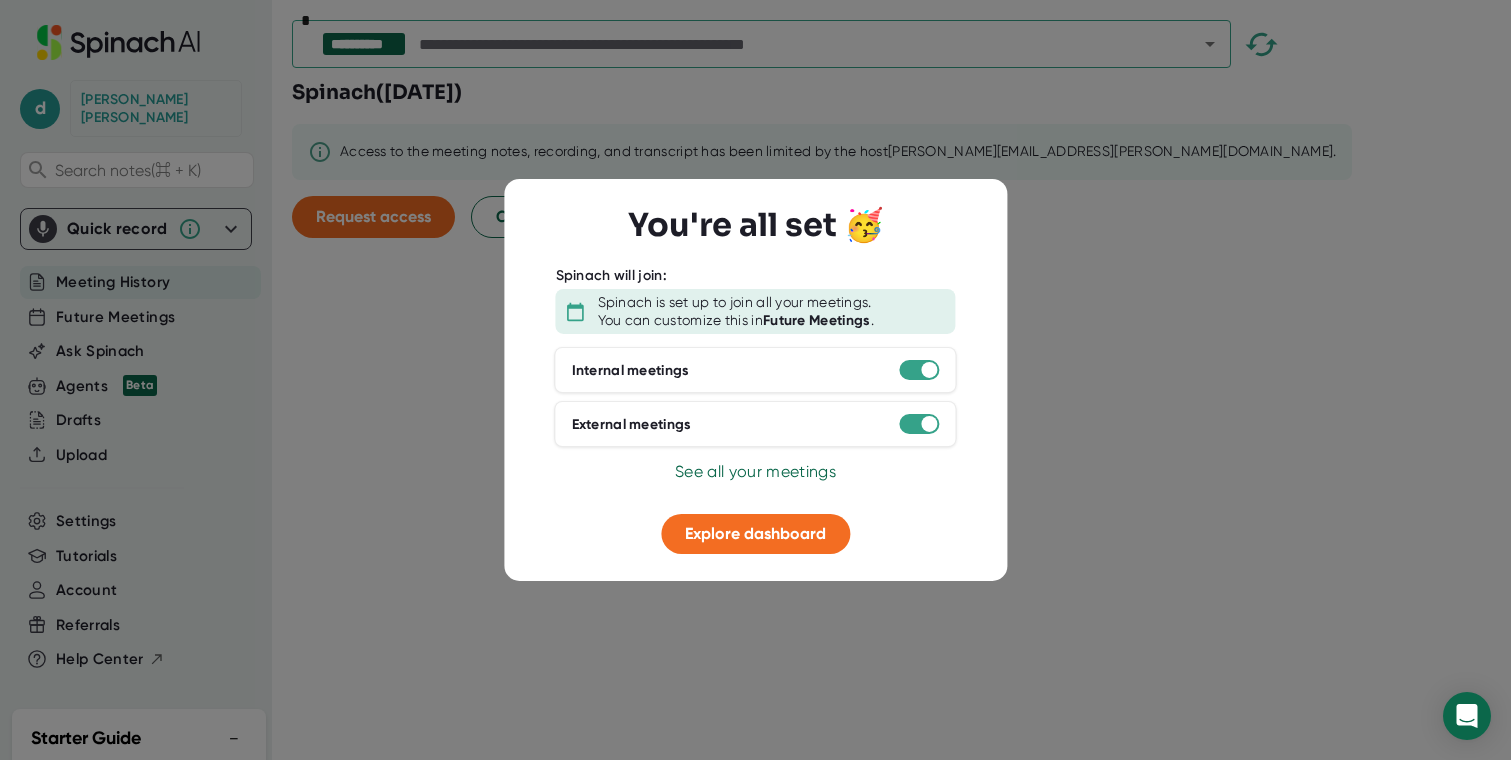 click on "See all your meetings" at bounding box center [755, 471] 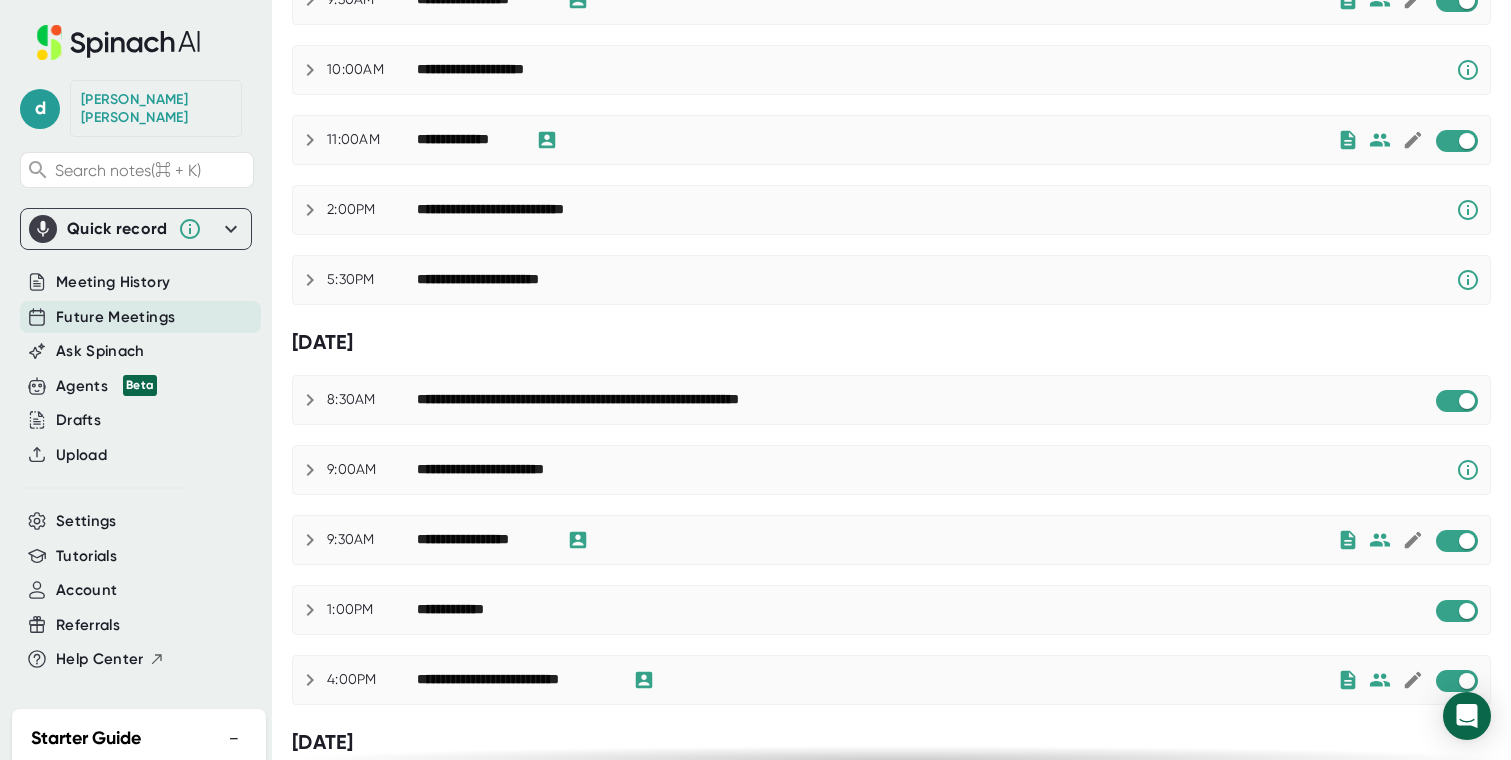 scroll, scrollTop: 295, scrollLeft: 0, axis: vertical 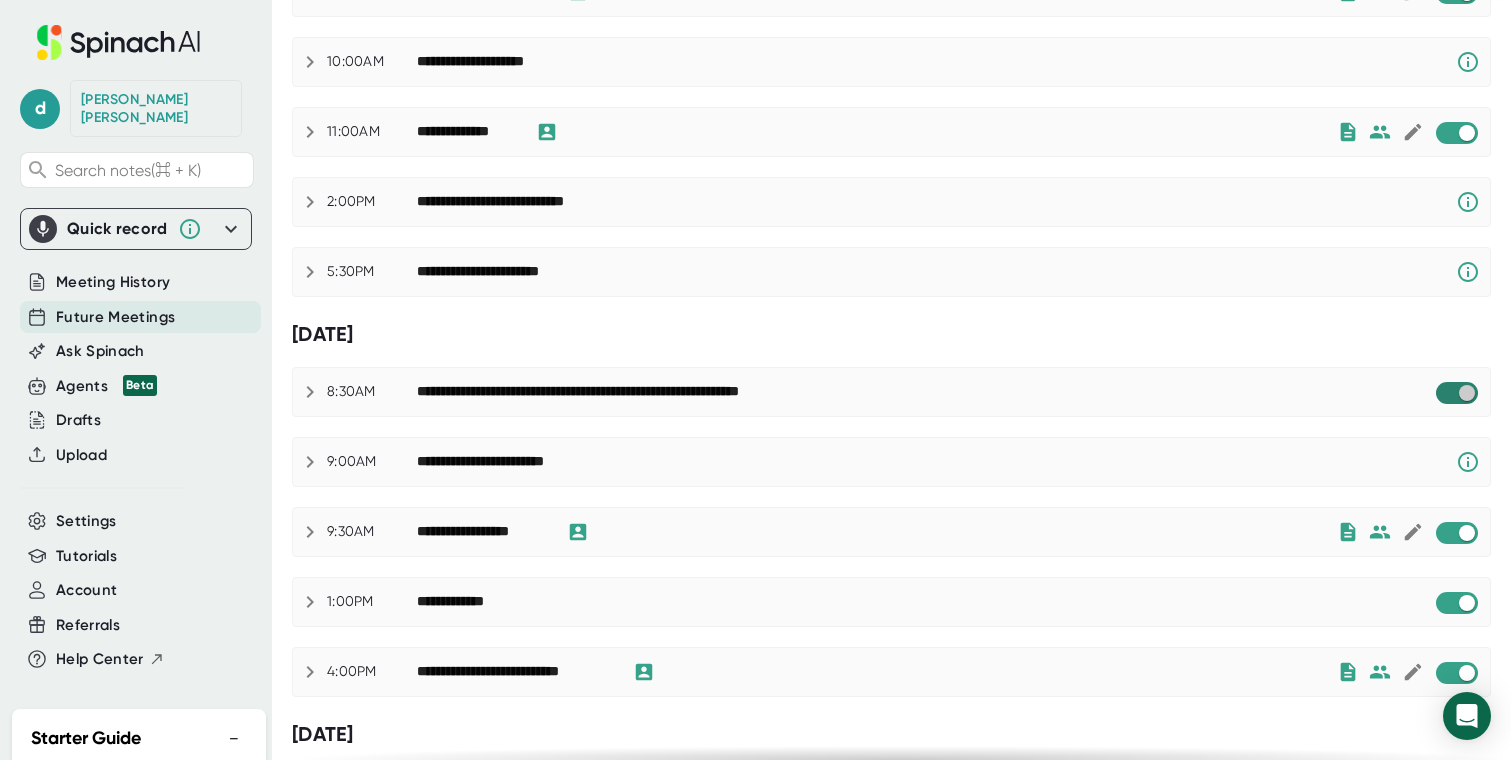 click at bounding box center (1466, 393) 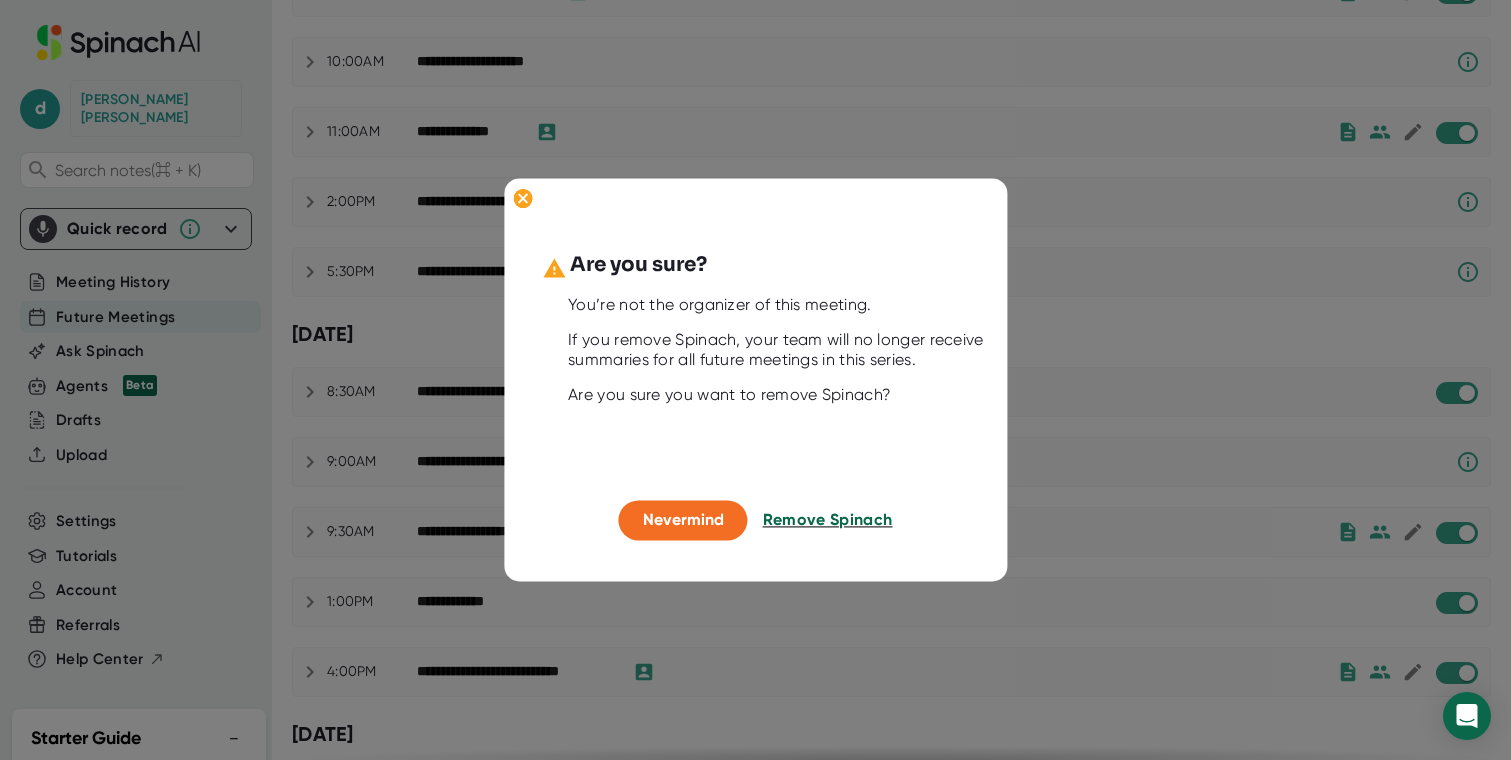 click on "Remove Spinach" at bounding box center (828, 519) 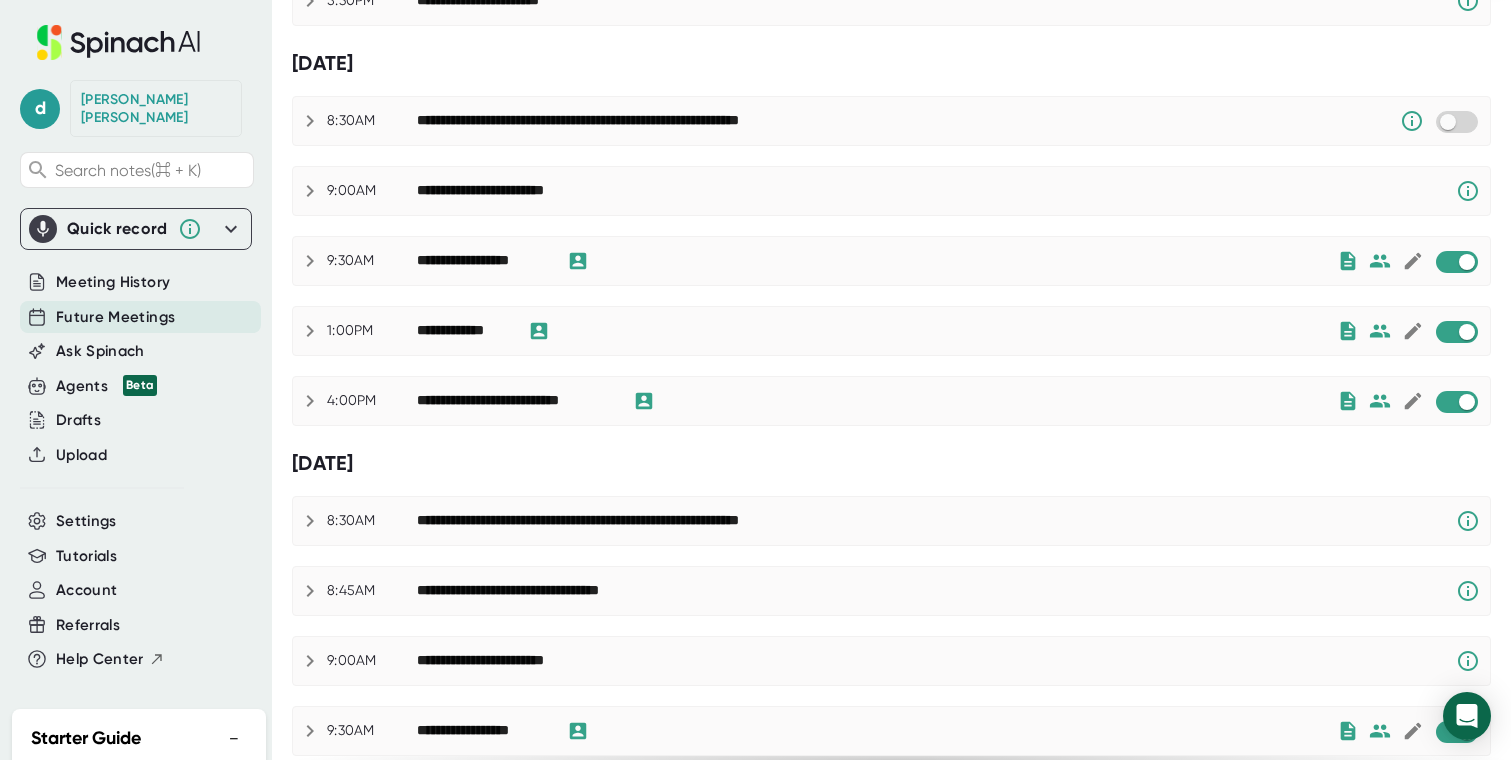 scroll, scrollTop: 0, scrollLeft: 0, axis: both 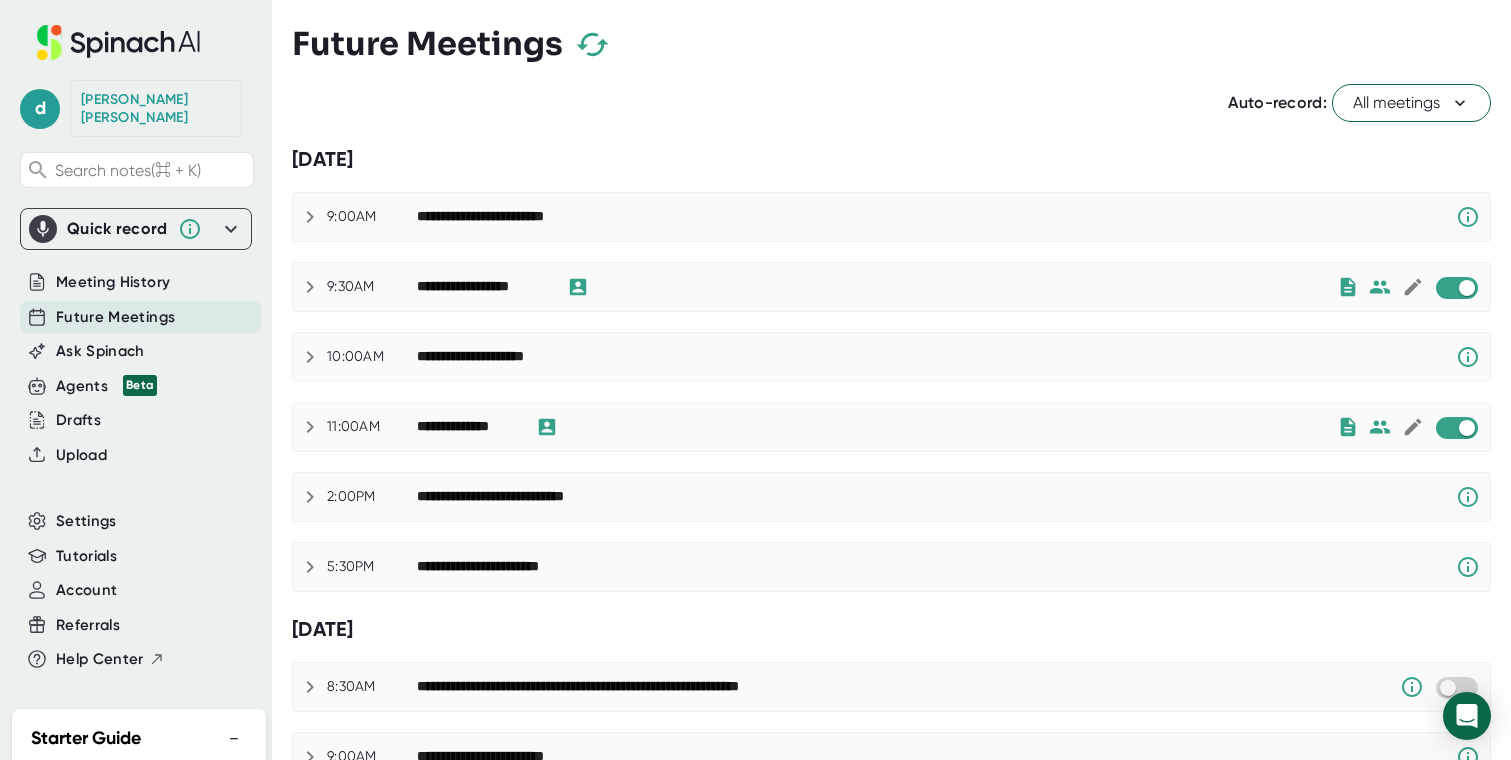 click on "All meetings" at bounding box center (1411, 103) 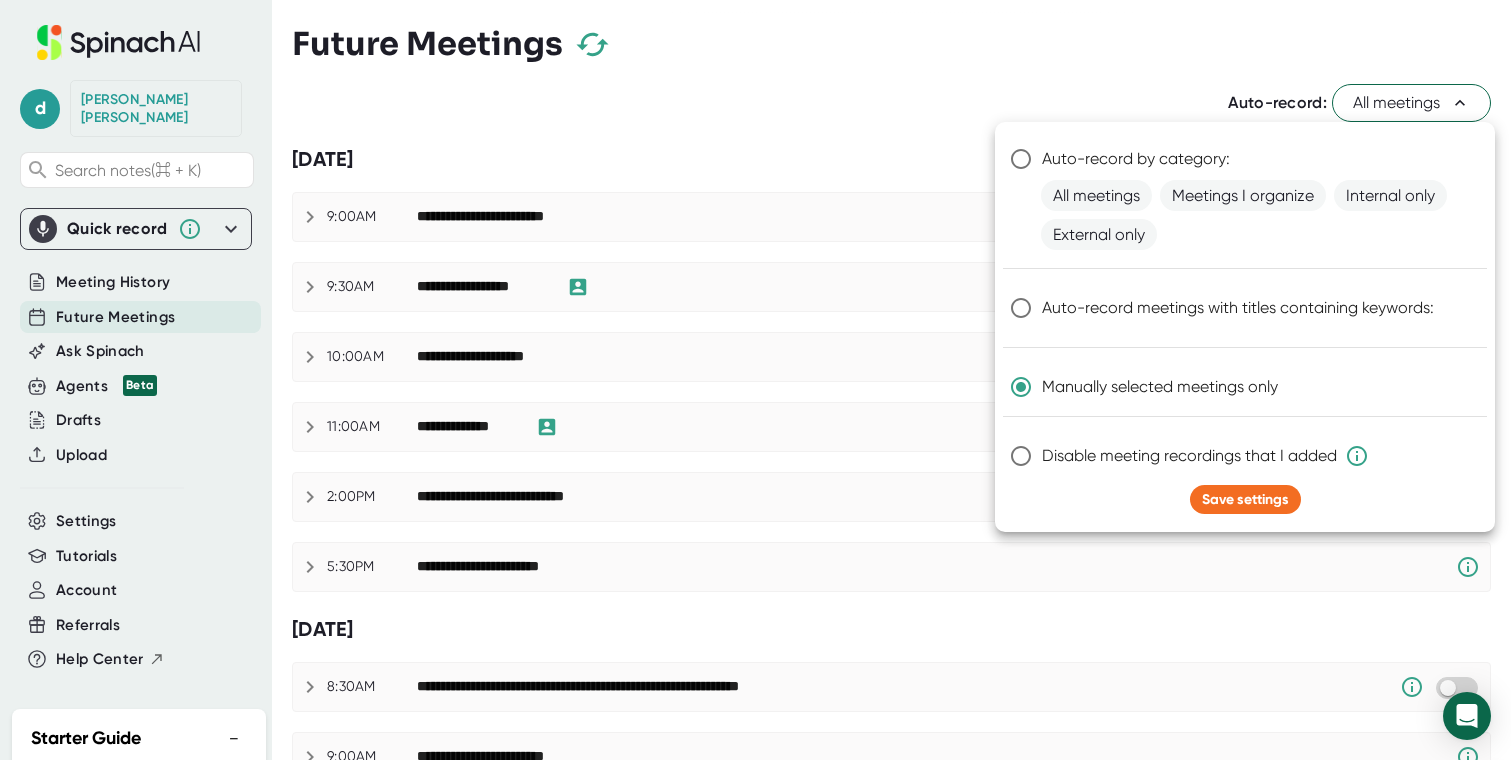 click on "Manually selected meetings only" at bounding box center [1231, 387] 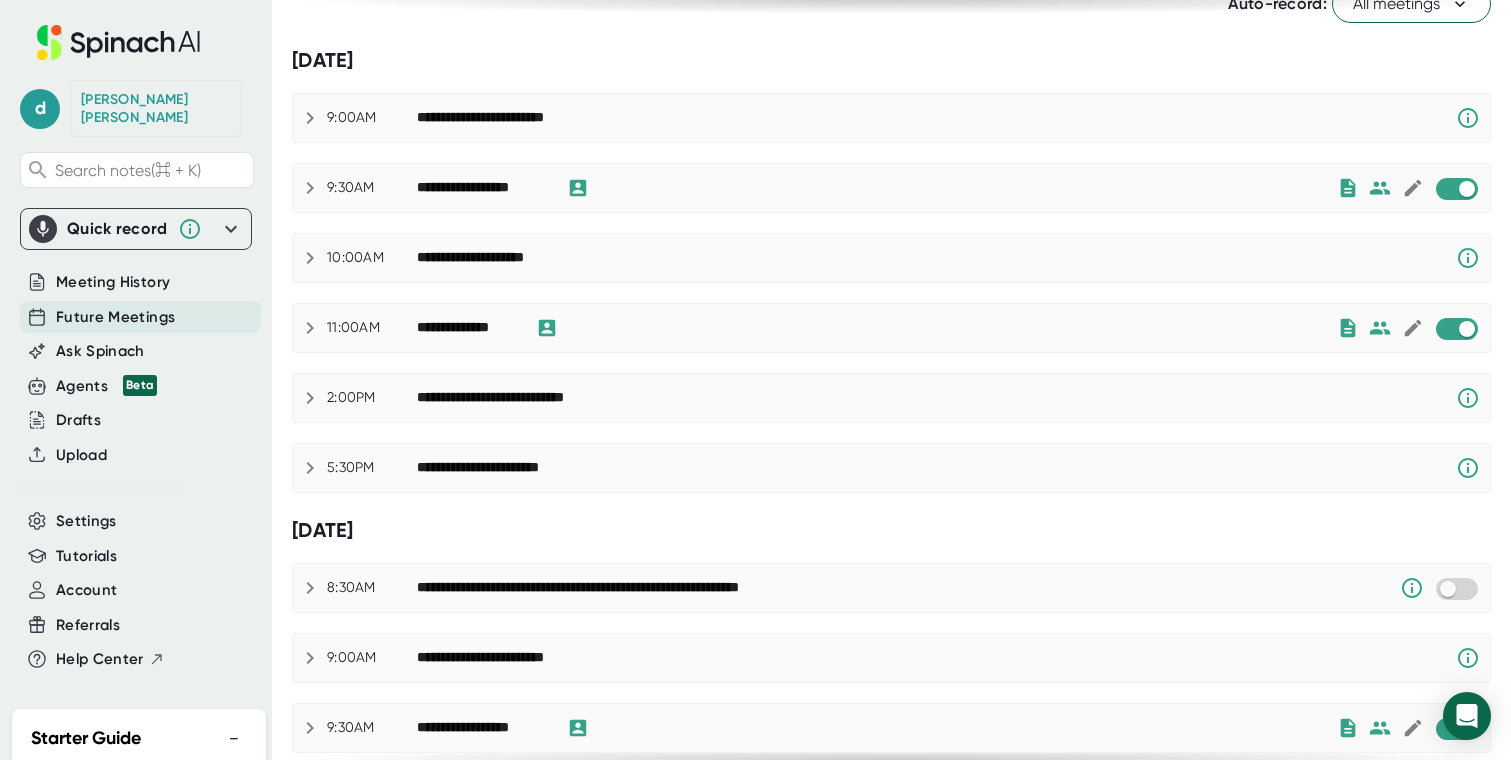 scroll, scrollTop: 0, scrollLeft: 0, axis: both 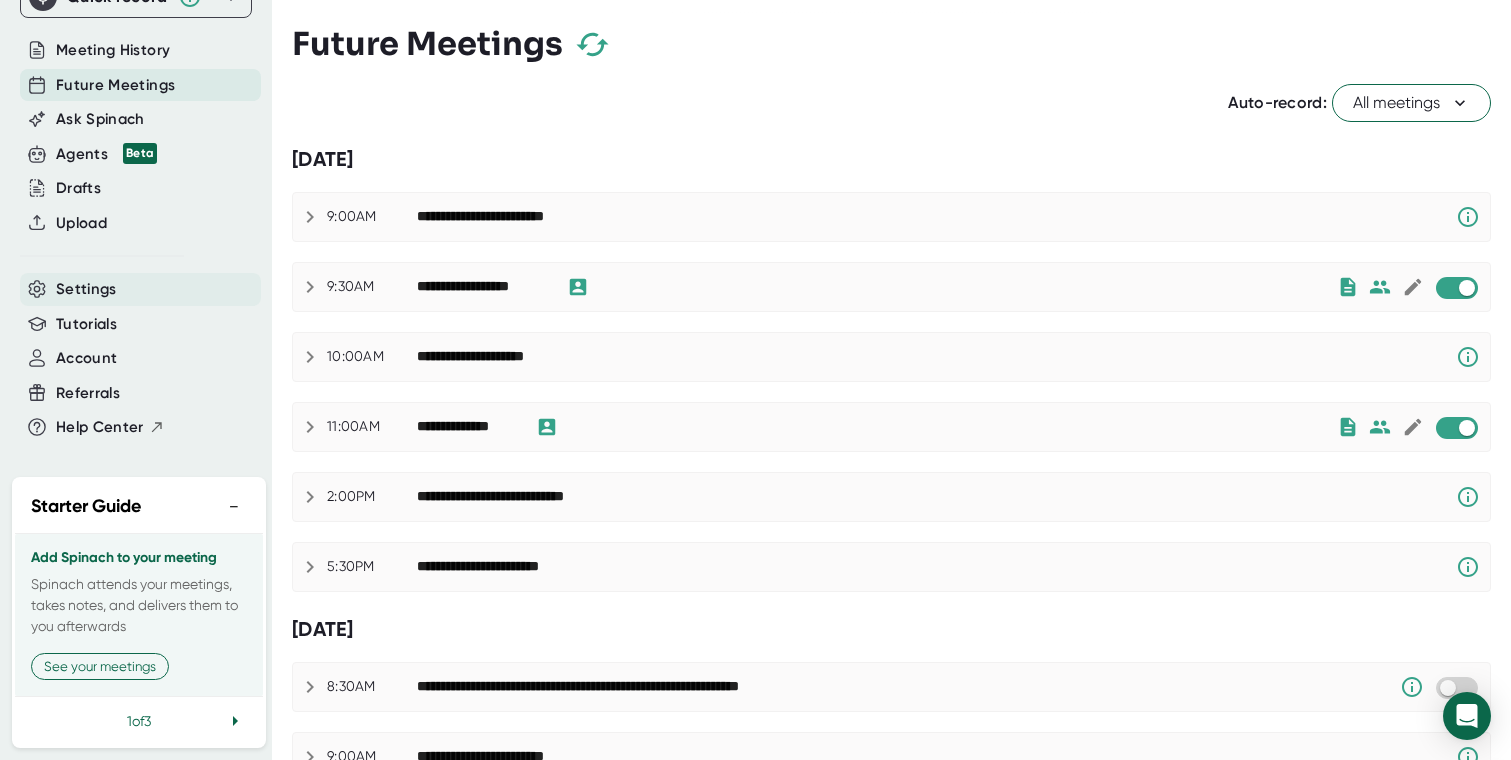 click on "Settings" at bounding box center (86, 289) 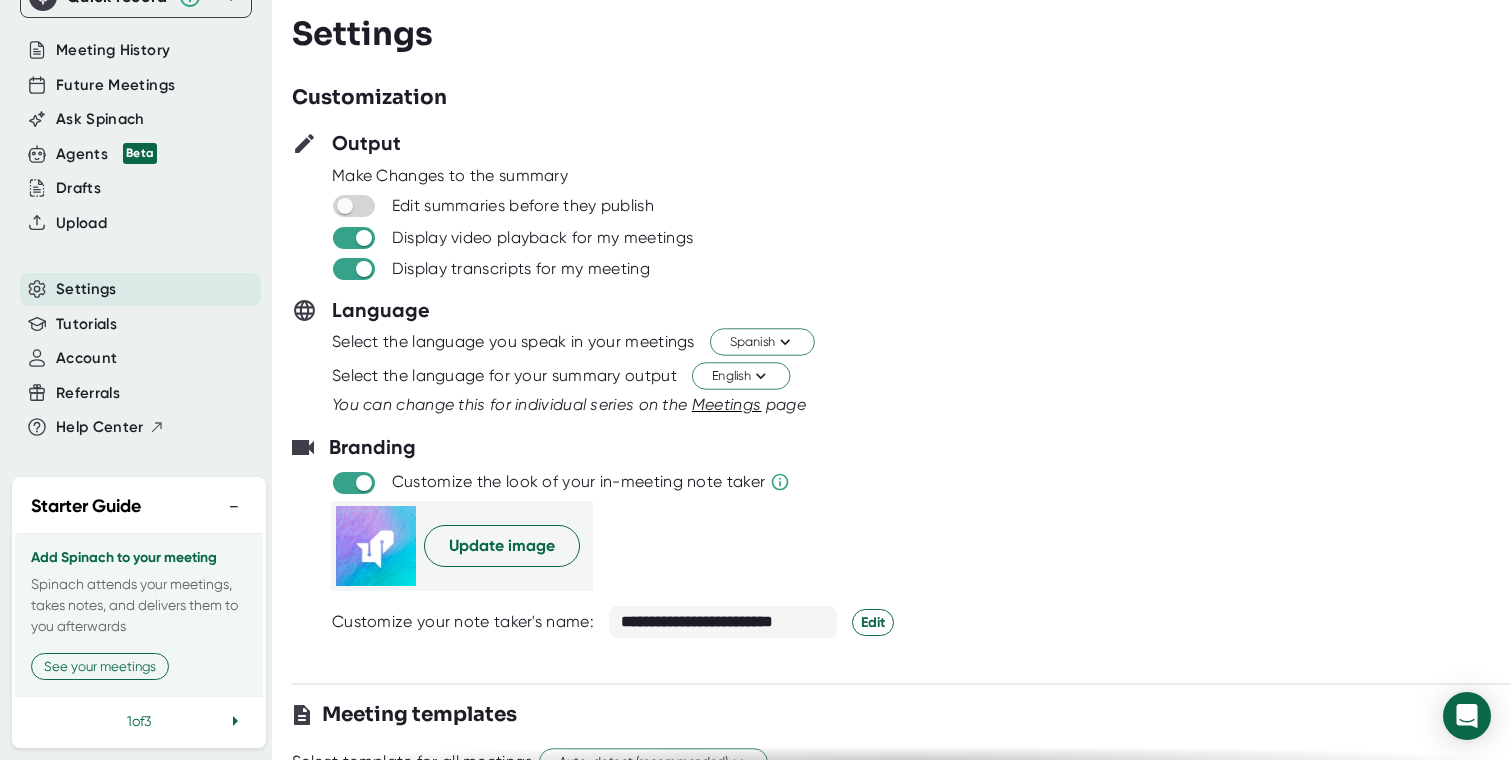 scroll, scrollTop: 0, scrollLeft: 0, axis: both 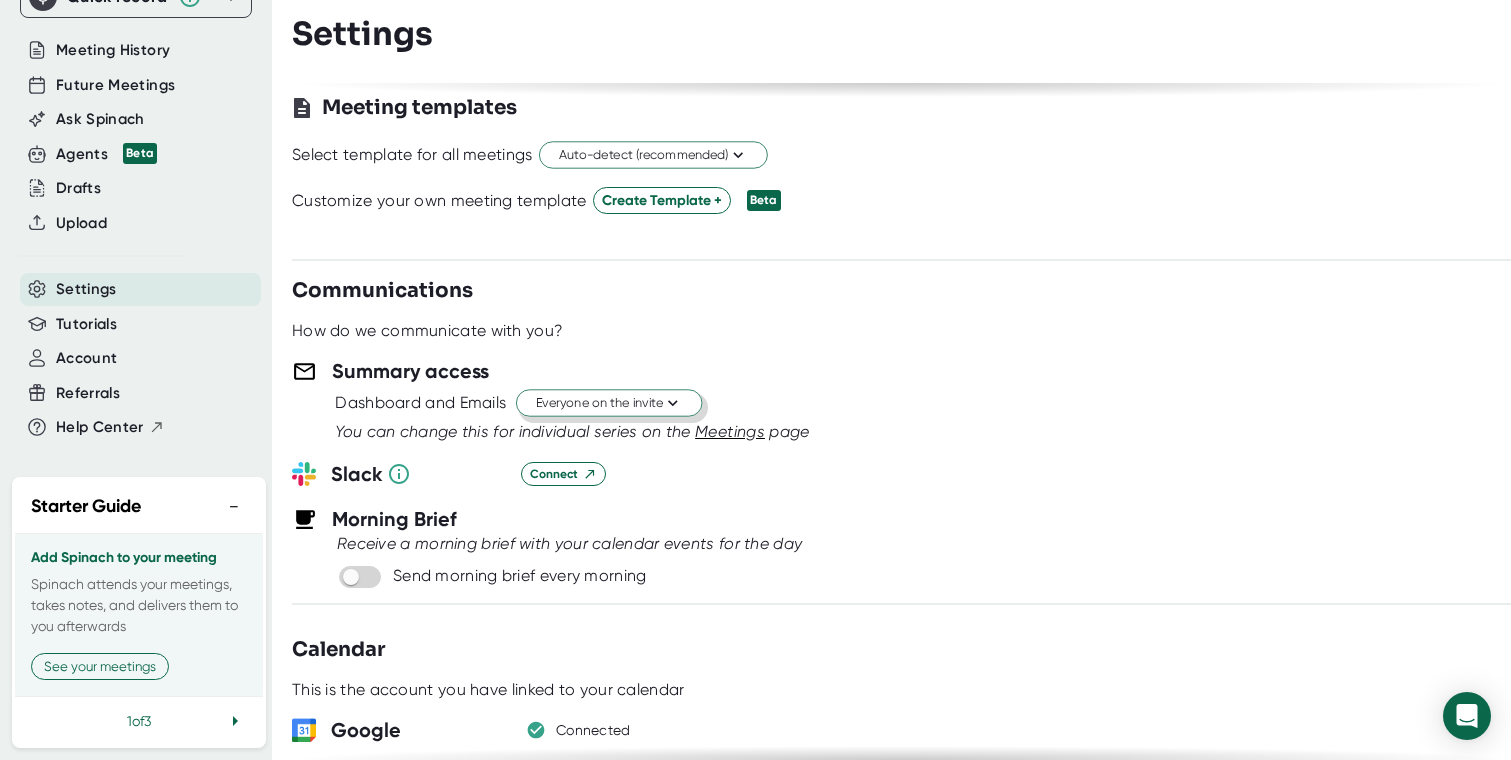 click on "Everyone on the invite" at bounding box center [609, 403] 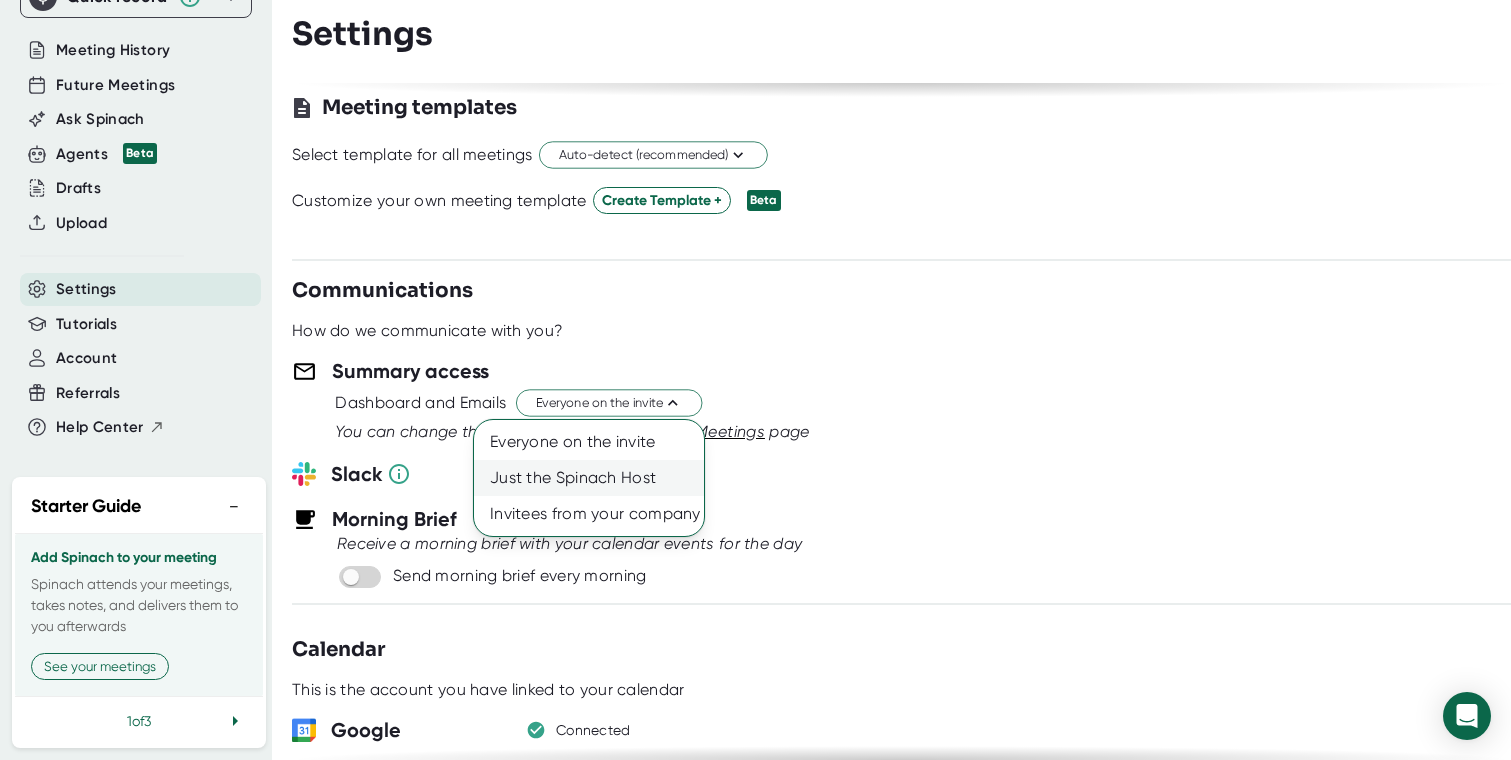 click on "Just the Spinach Host" at bounding box center [589, 478] 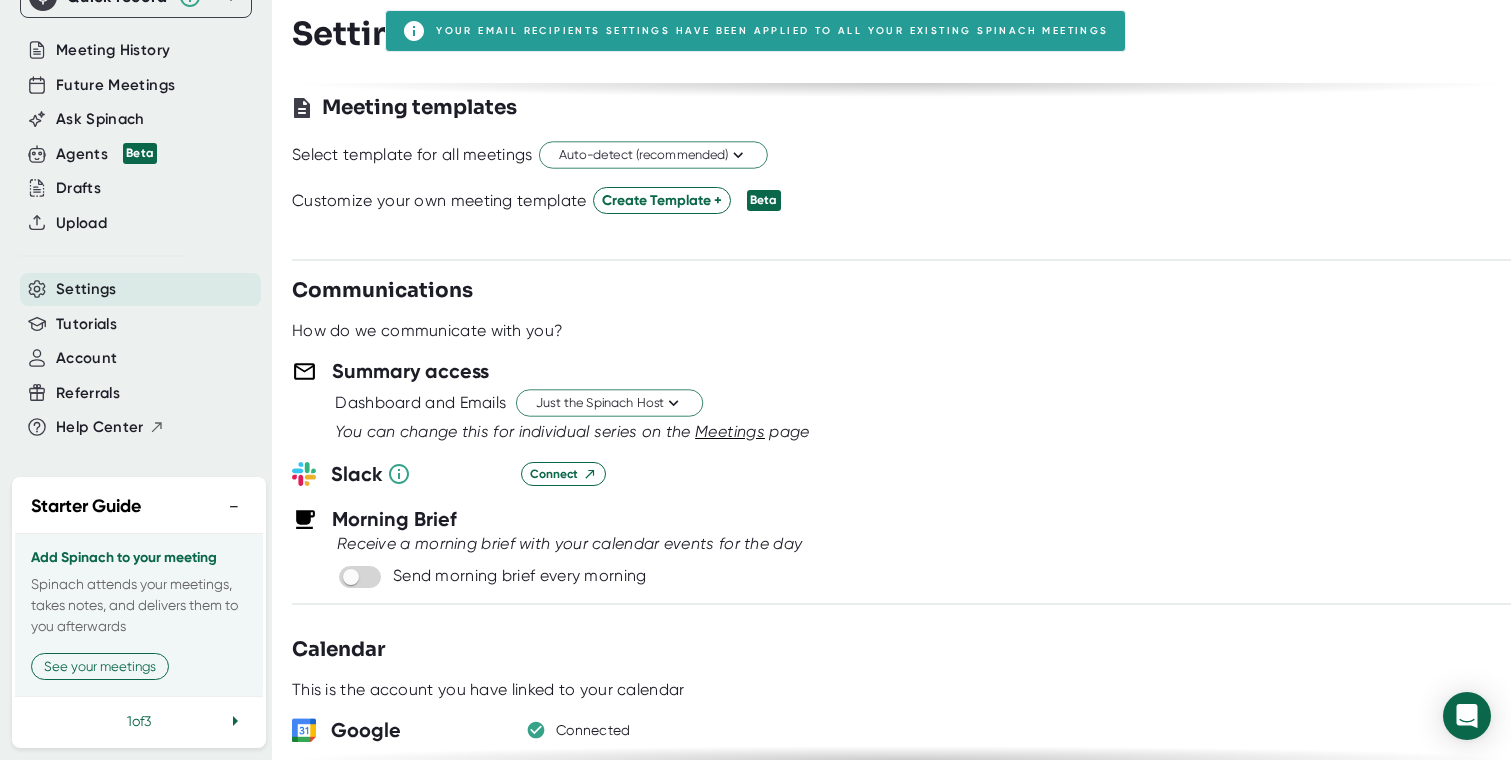 click at bounding box center [901, 496] 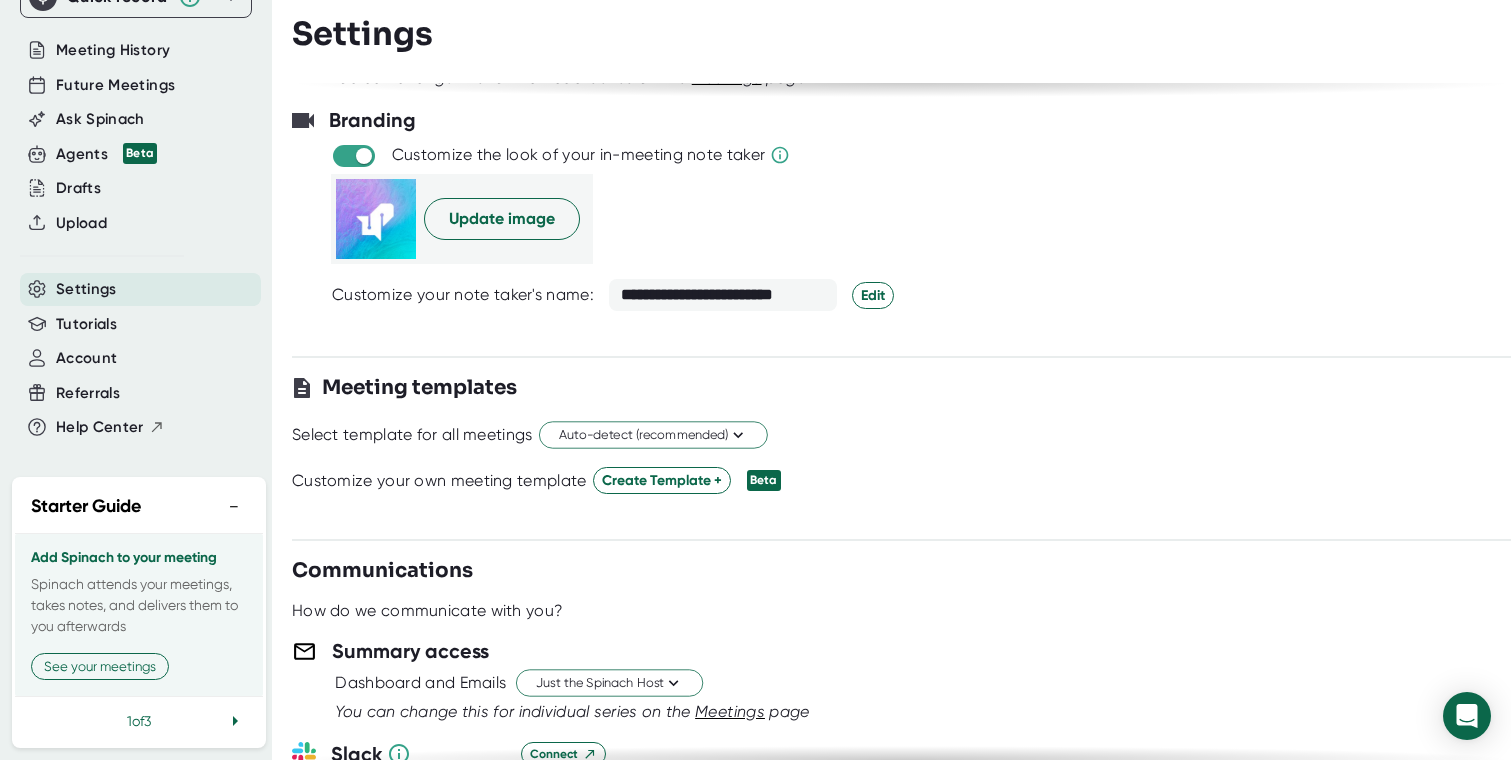 scroll, scrollTop: 0, scrollLeft: 0, axis: both 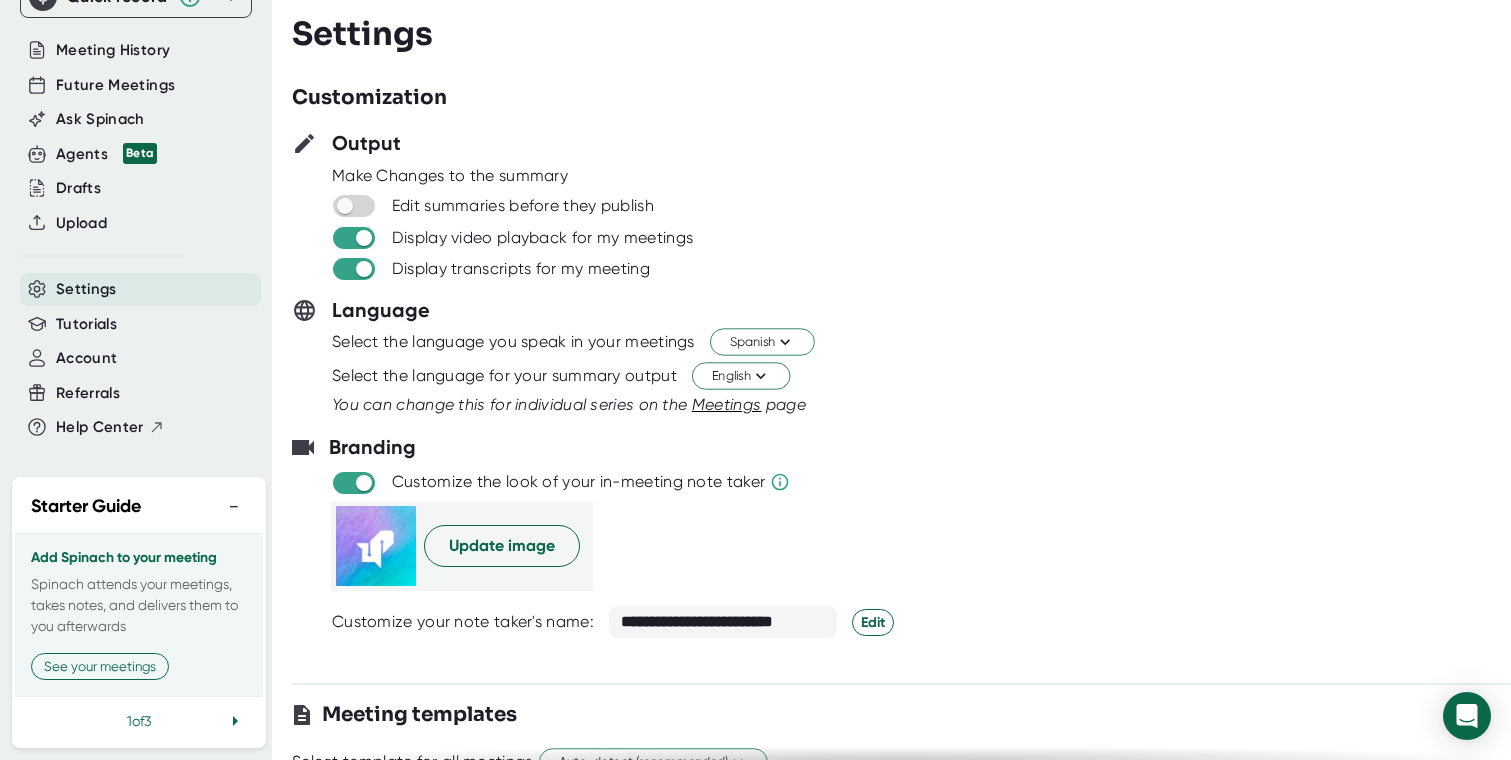 click at bounding box center [354, 238] 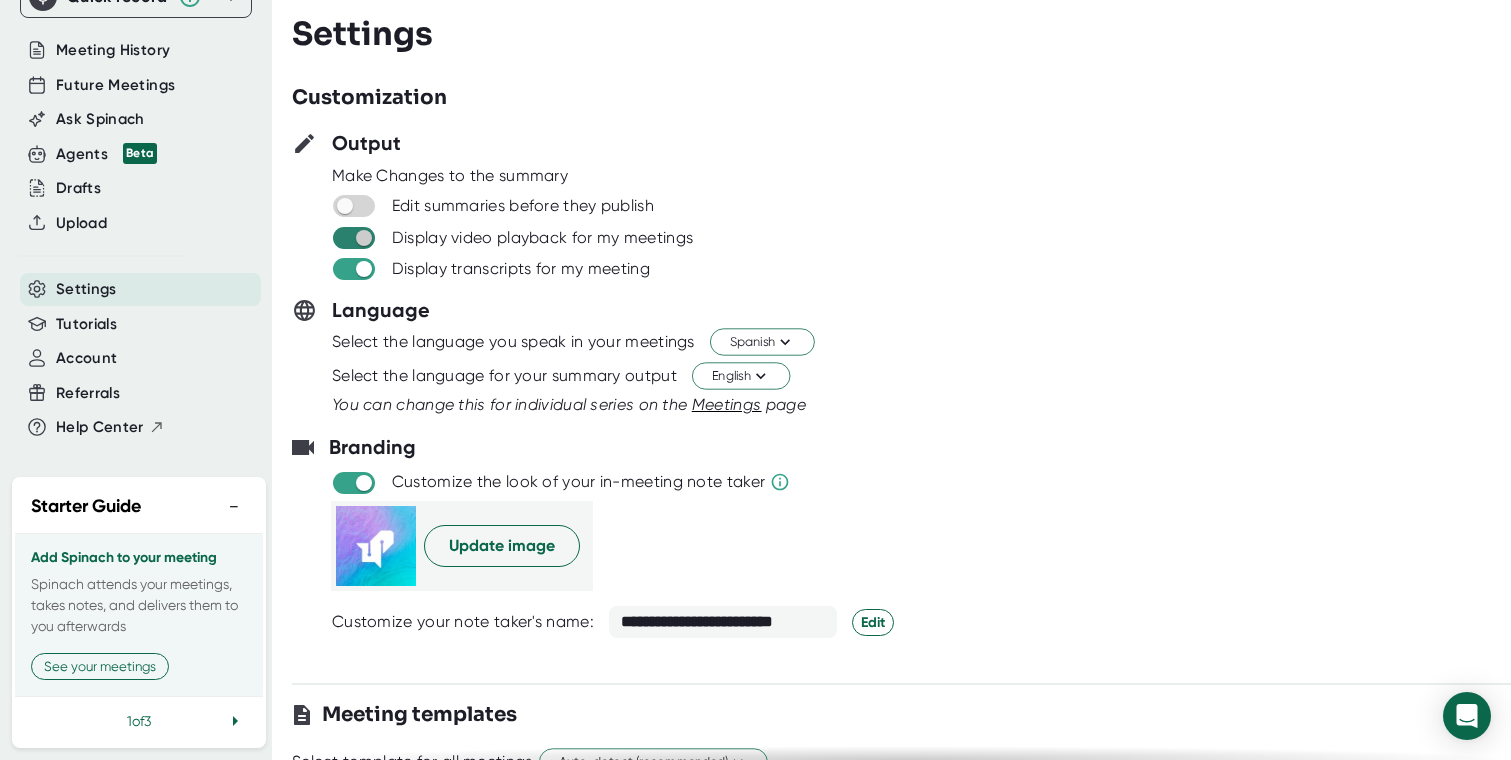 click at bounding box center [363, 238] 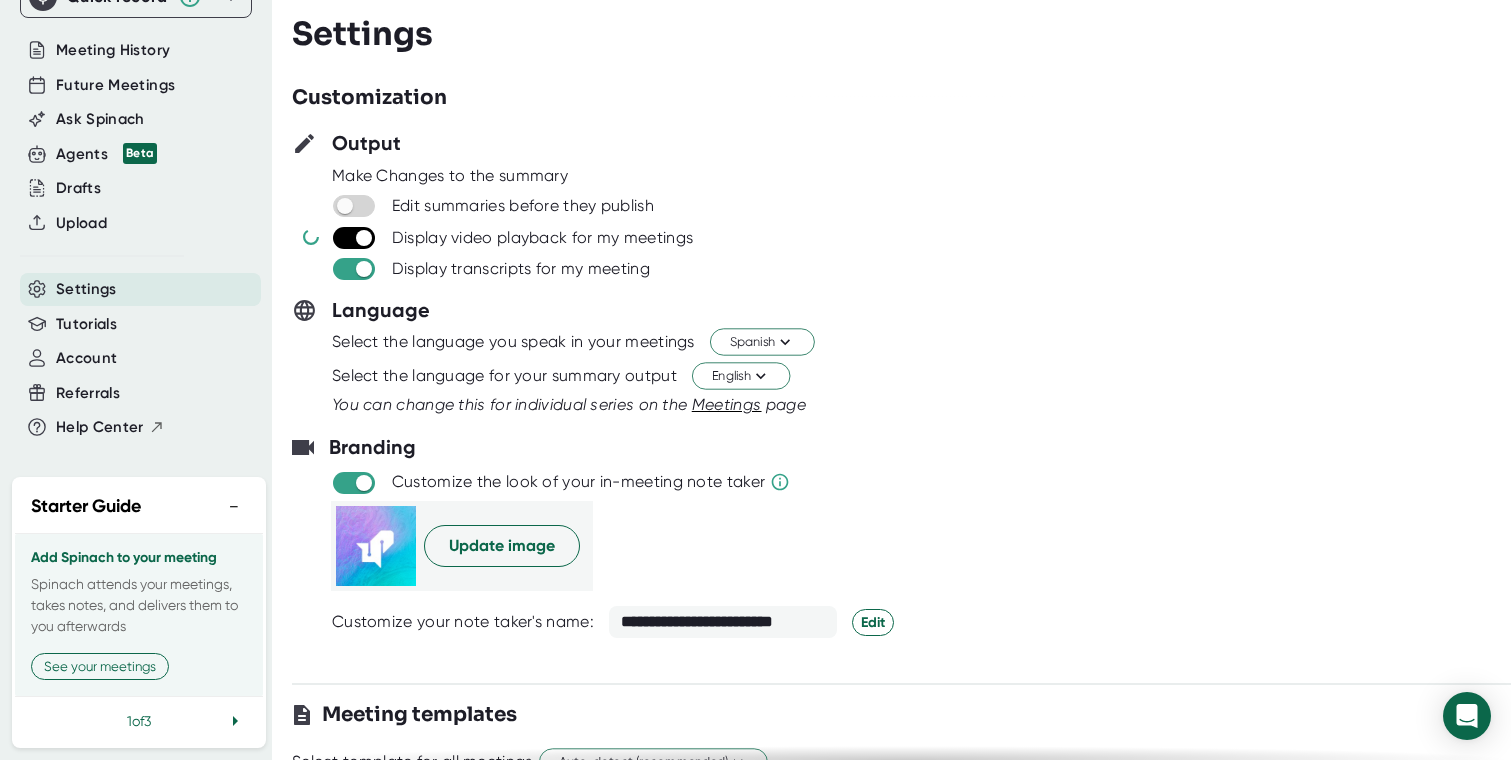 checkbox on "false" 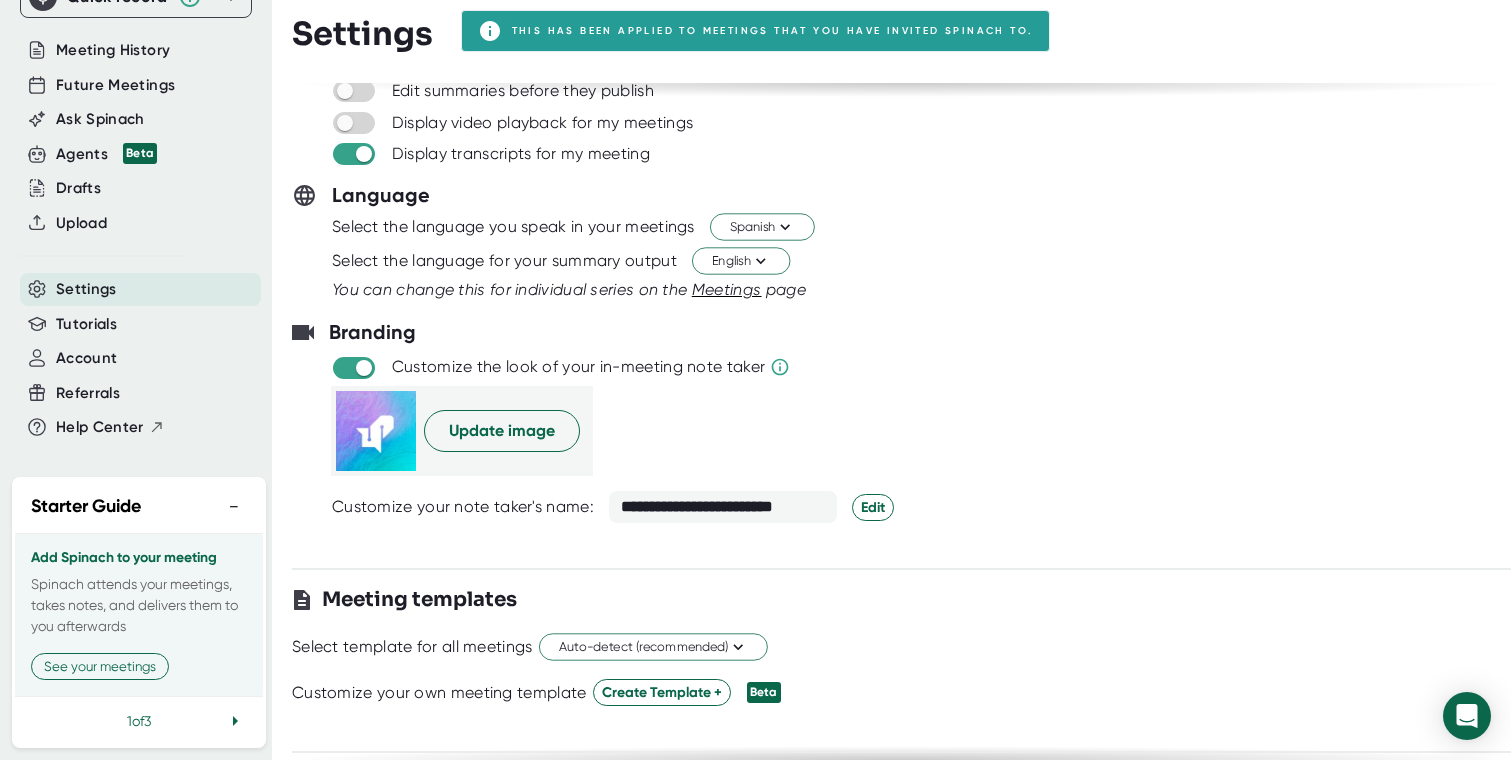 scroll, scrollTop: 141, scrollLeft: 0, axis: vertical 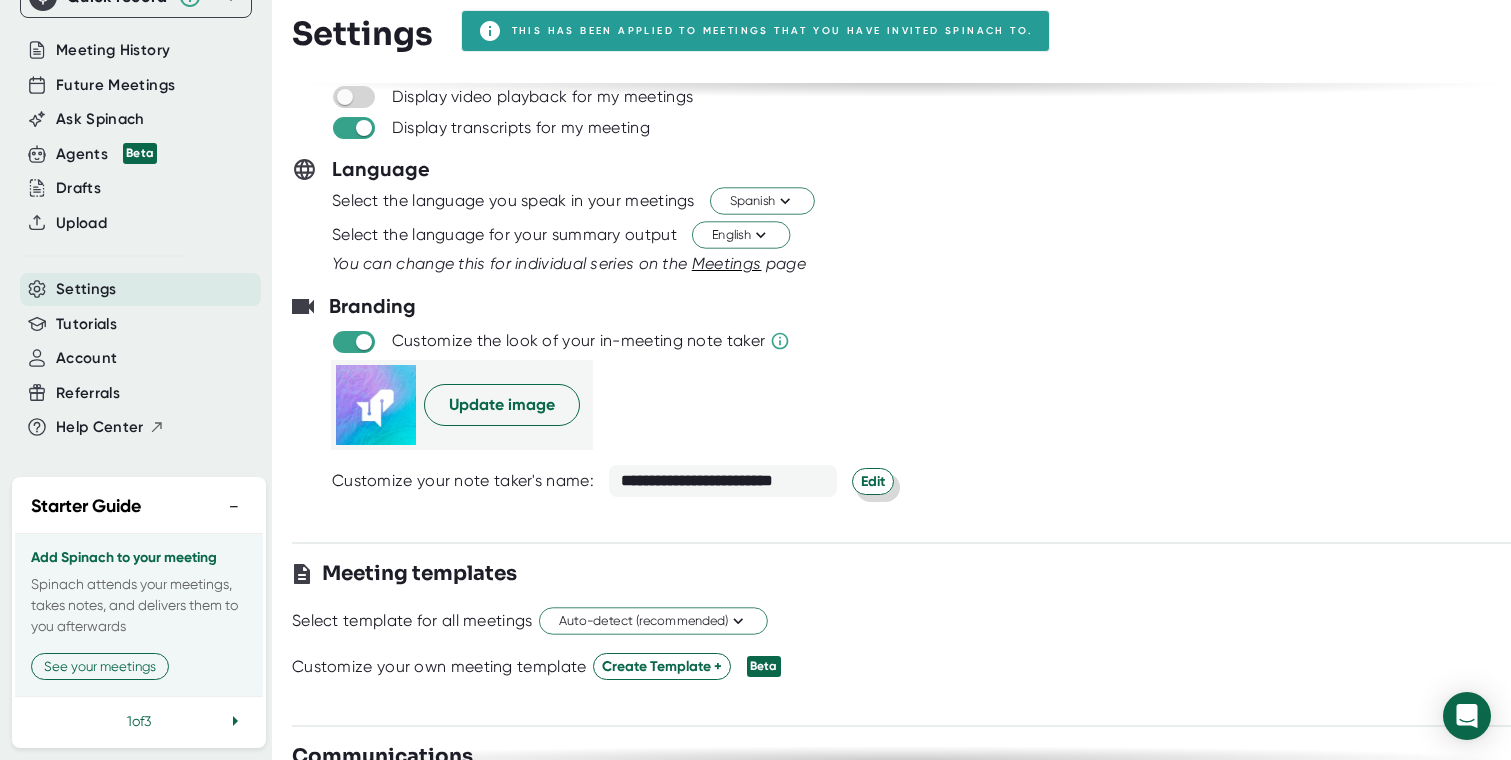 click on "Edit" at bounding box center [873, 481] 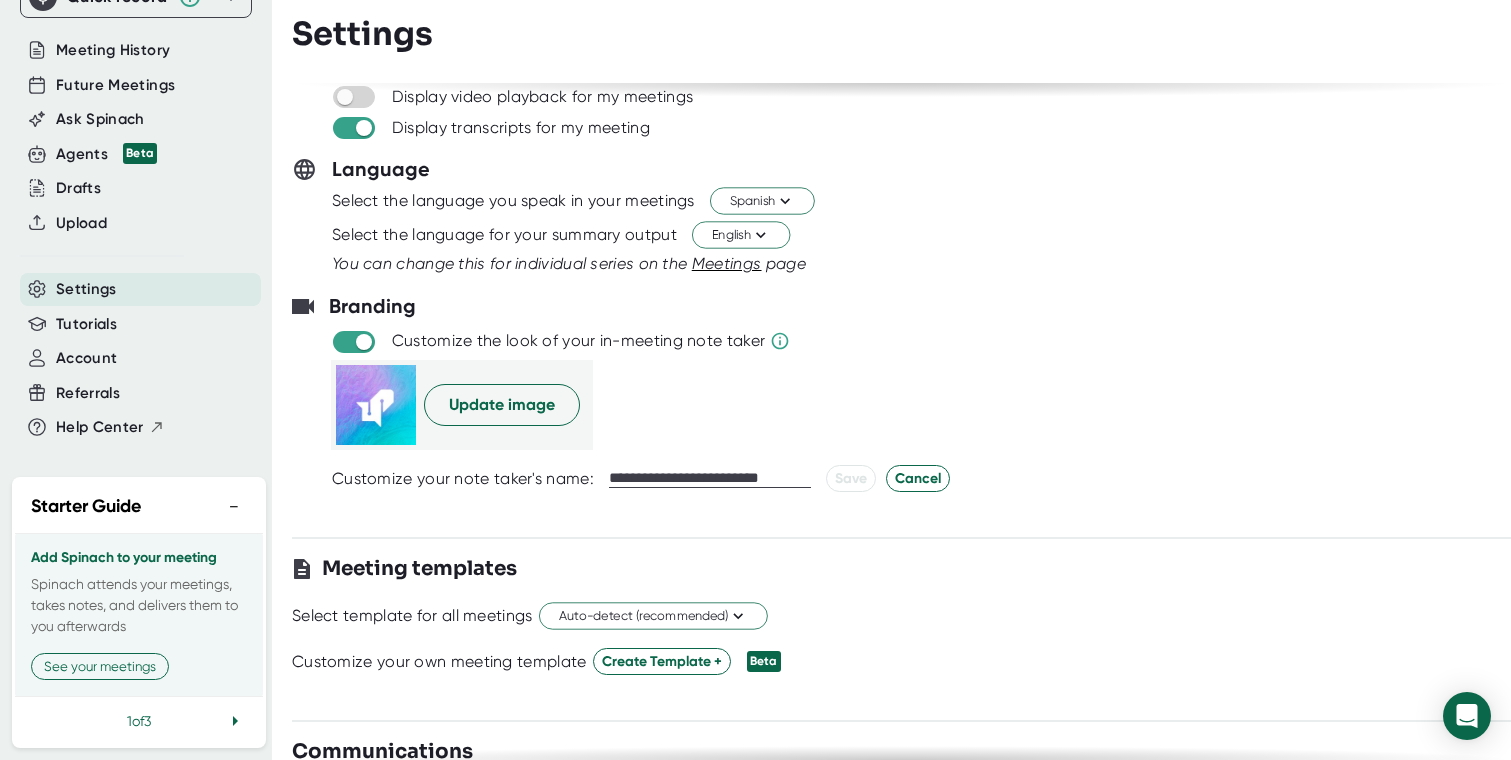 drag, startPoint x: 718, startPoint y: 478, endPoint x: 606, endPoint y: 478, distance: 112 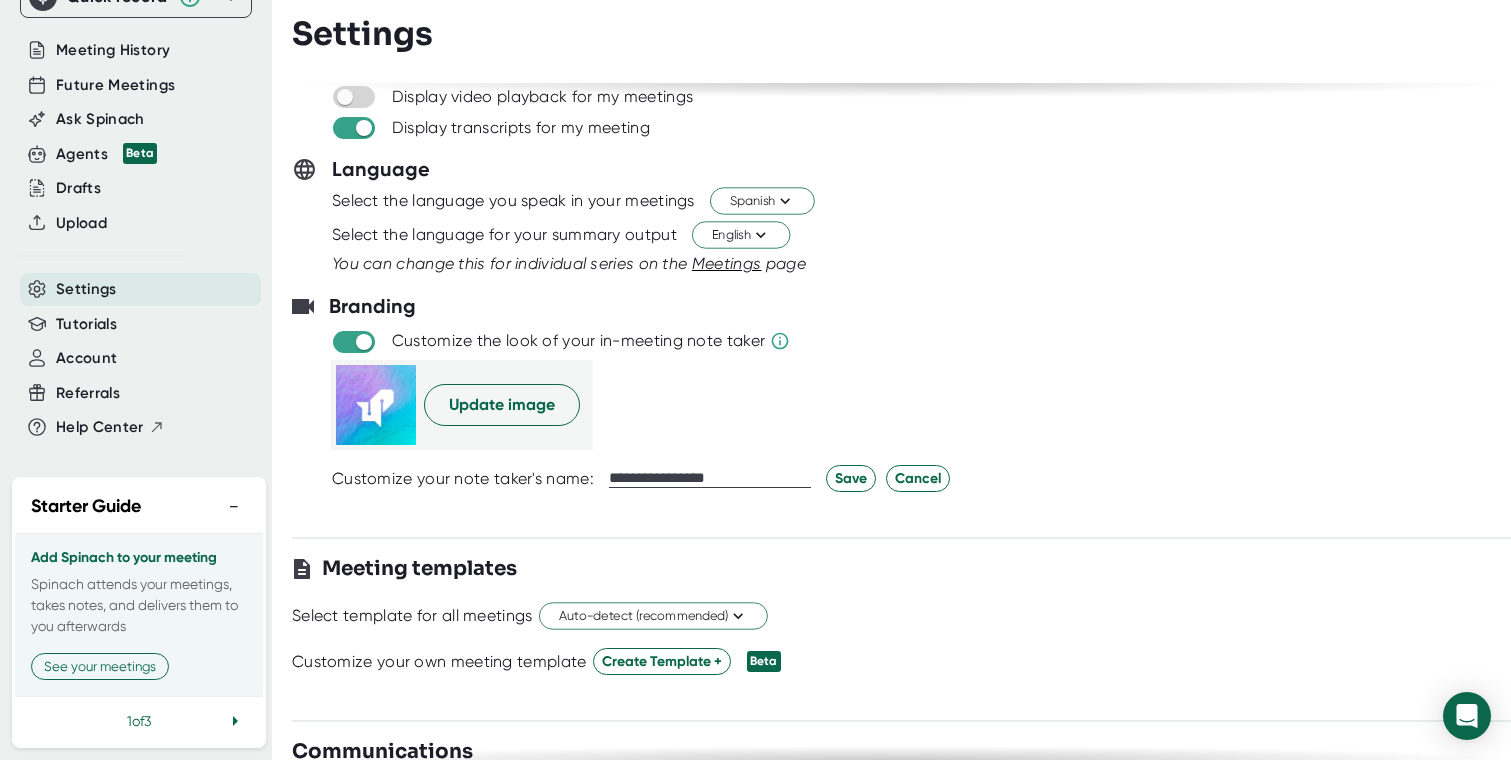 drag, startPoint x: 731, startPoint y: 476, endPoint x: 657, endPoint y: 475, distance: 74.00676 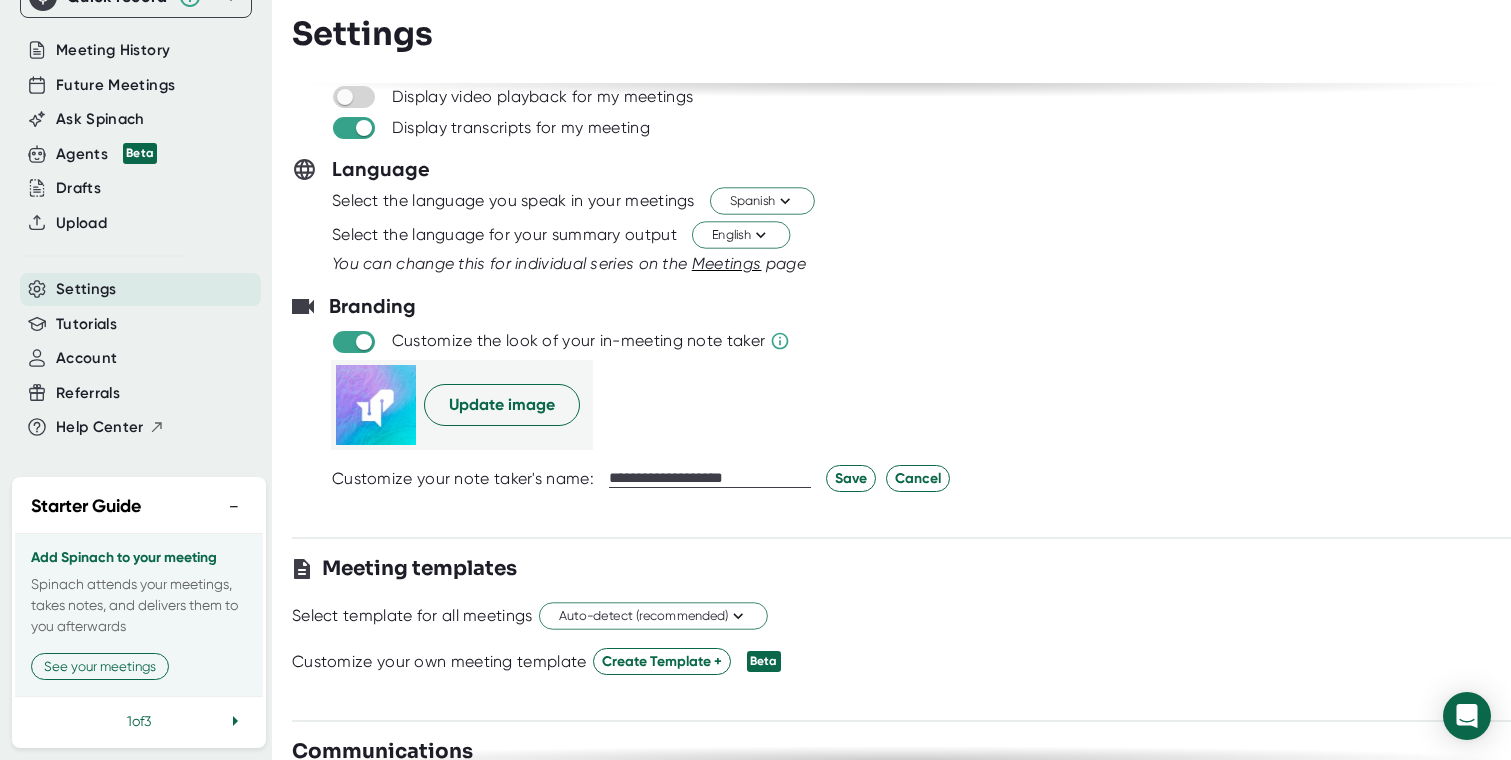 drag, startPoint x: 666, startPoint y: 476, endPoint x: 651, endPoint y: 476, distance: 15 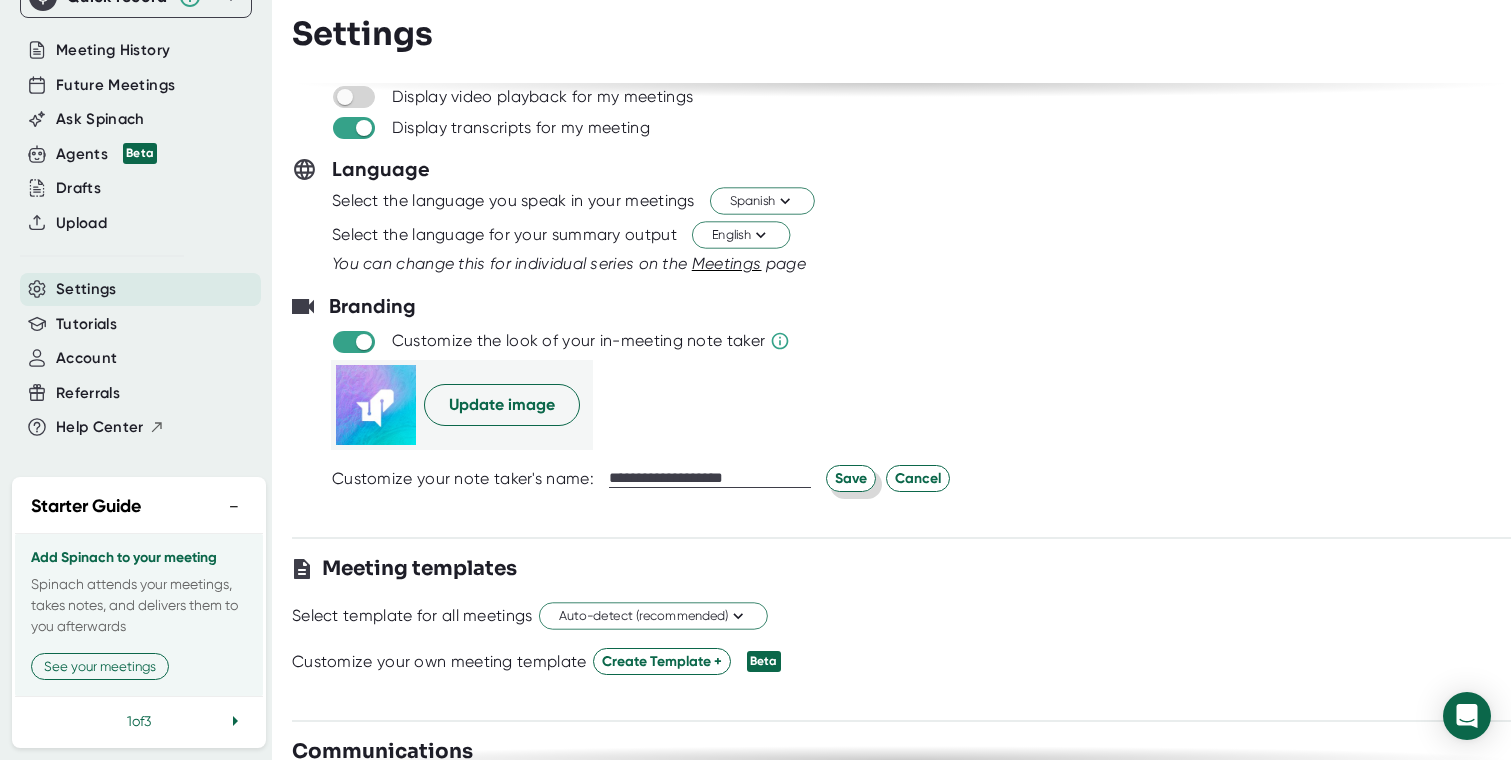type on "**********" 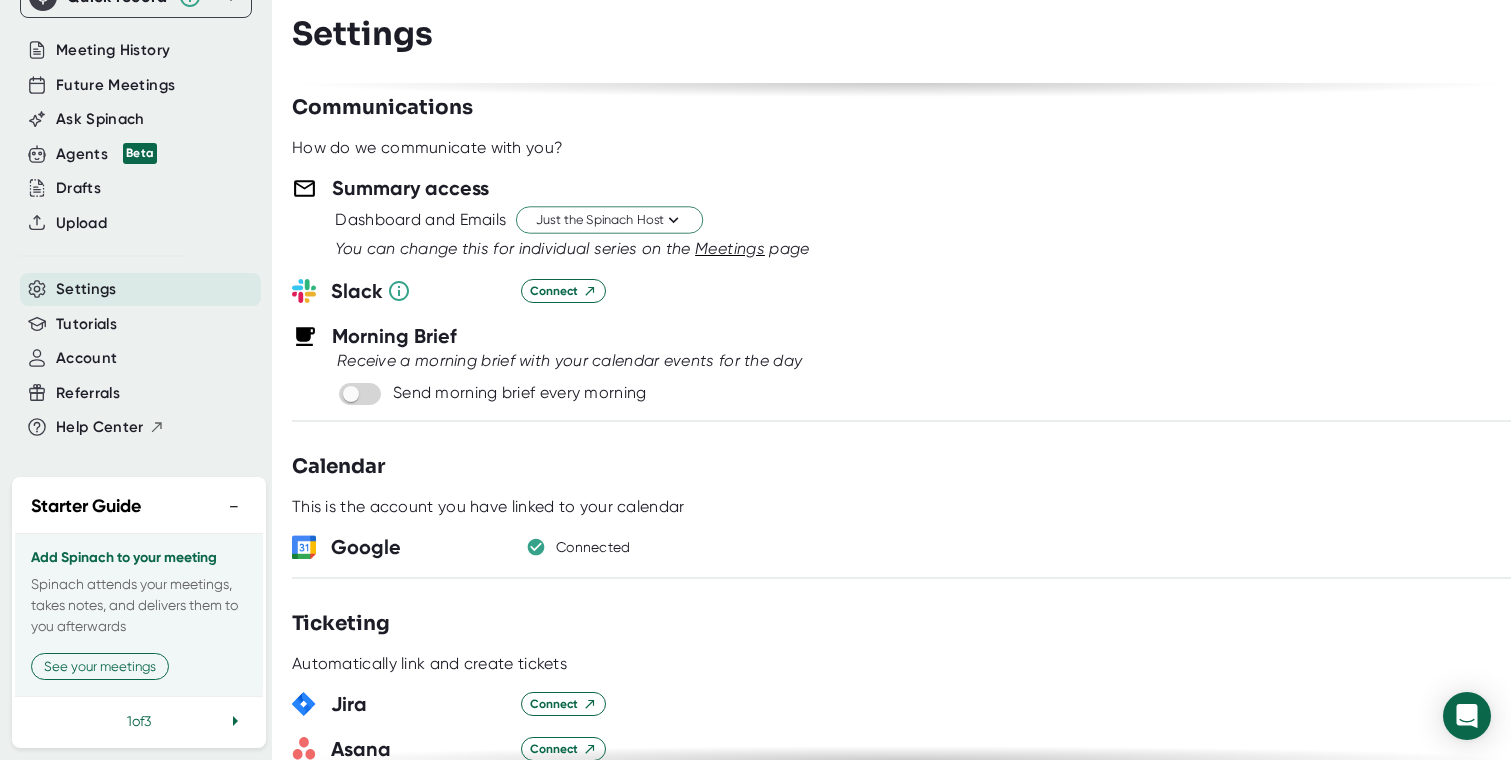scroll, scrollTop: 0, scrollLeft: 0, axis: both 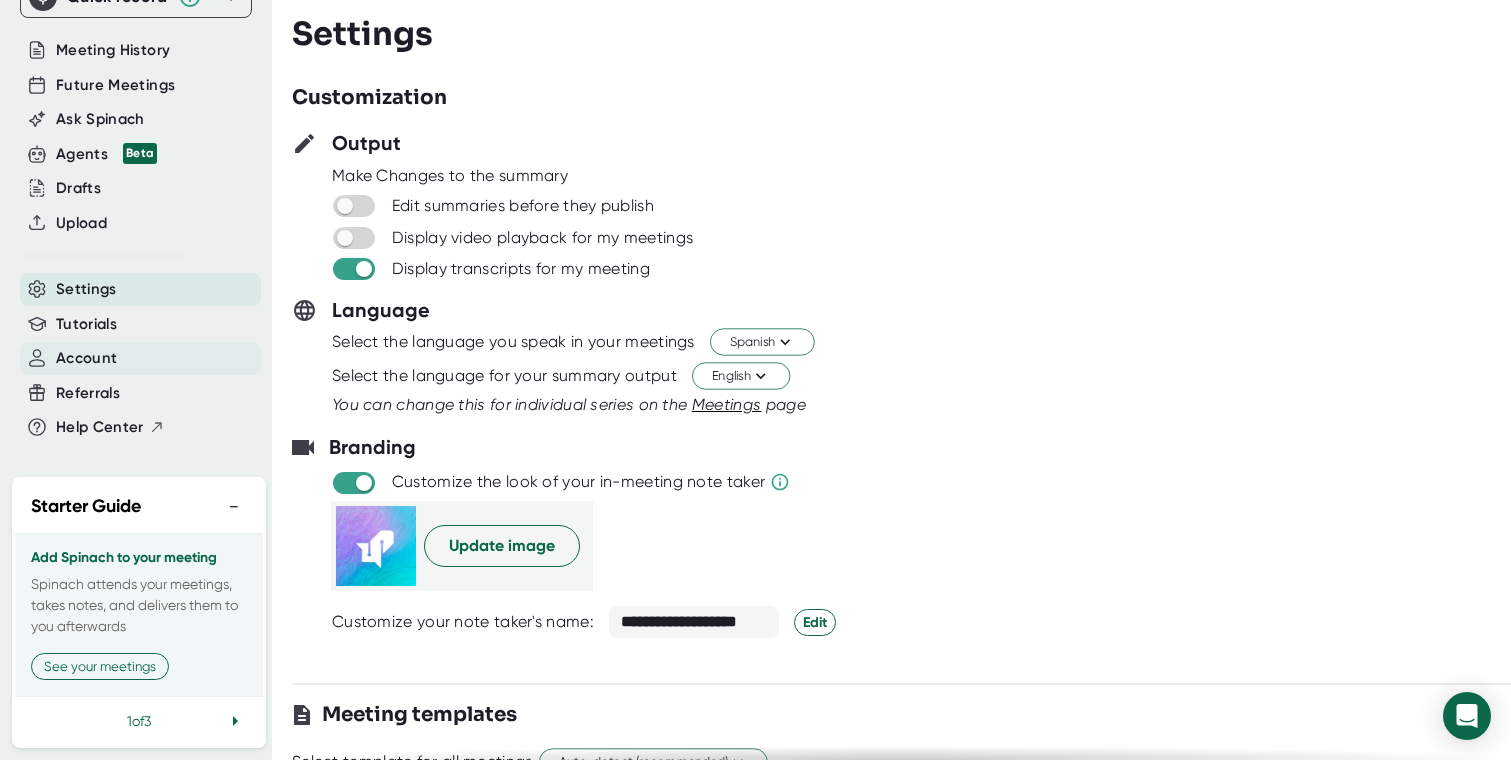 click on "Account" at bounding box center [140, 358] 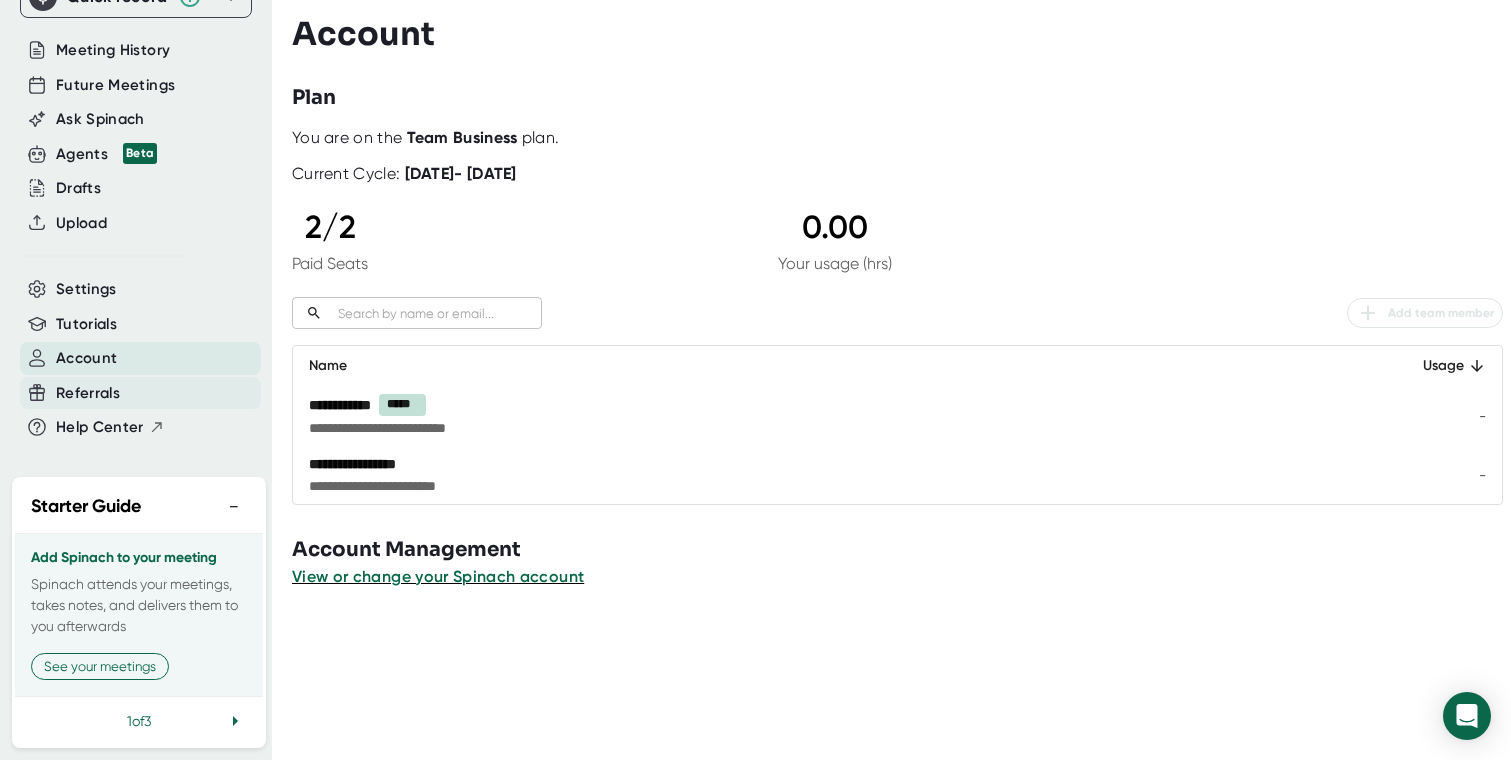 click on "Referrals" at bounding box center [140, 393] 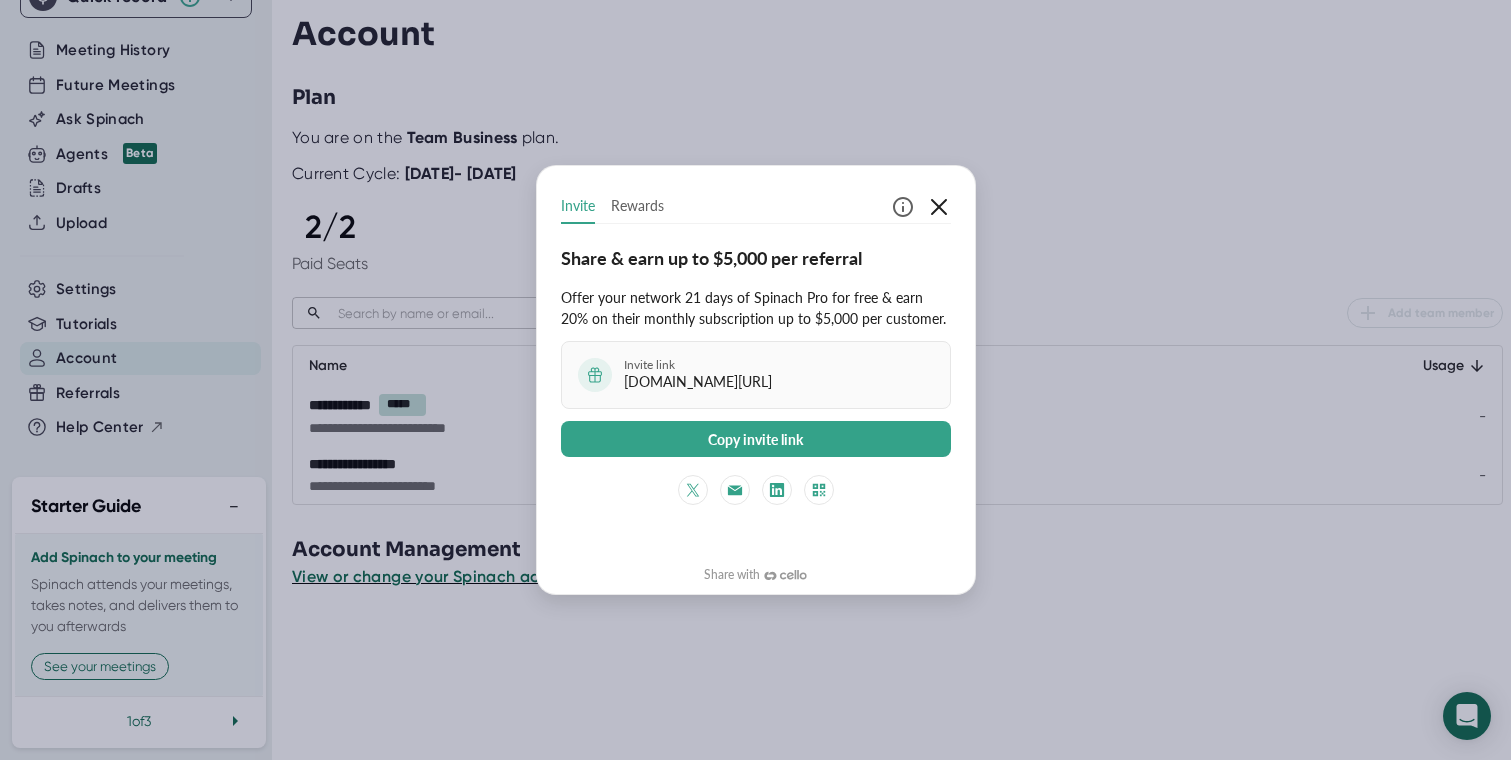 click 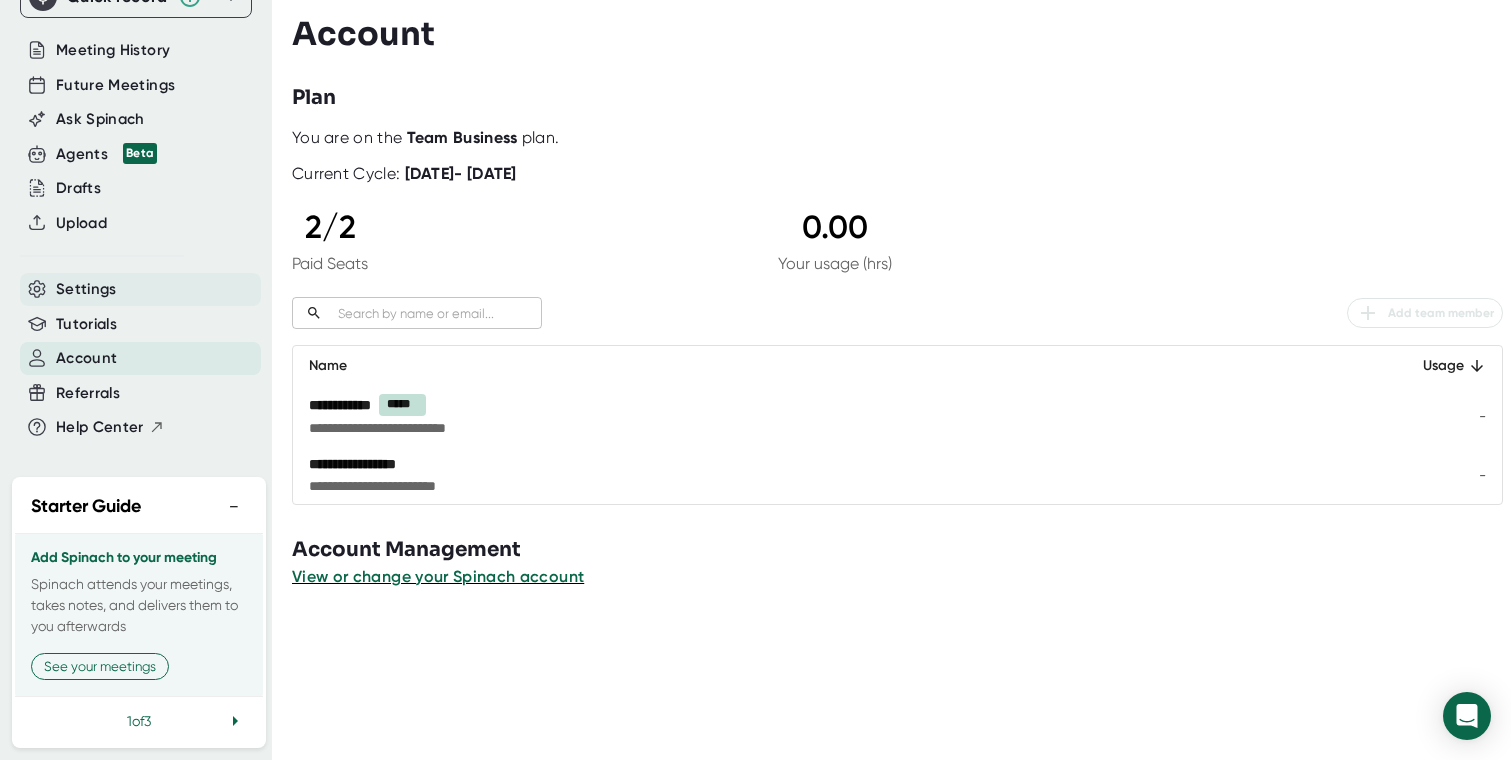 click on "Settings" at bounding box center (140, 289) 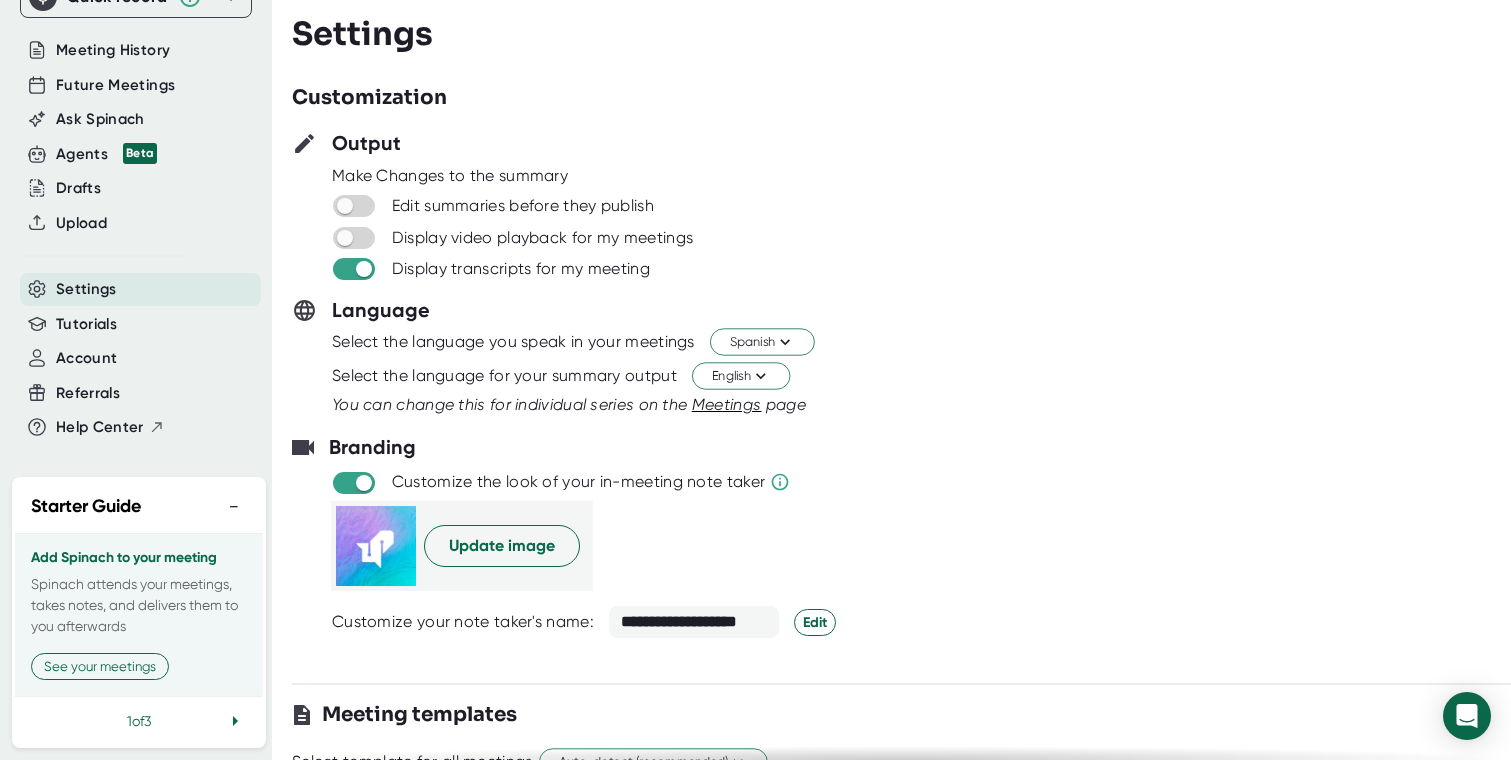 scroll, scrollTop: 0, scrollLeft: 0, axis: both 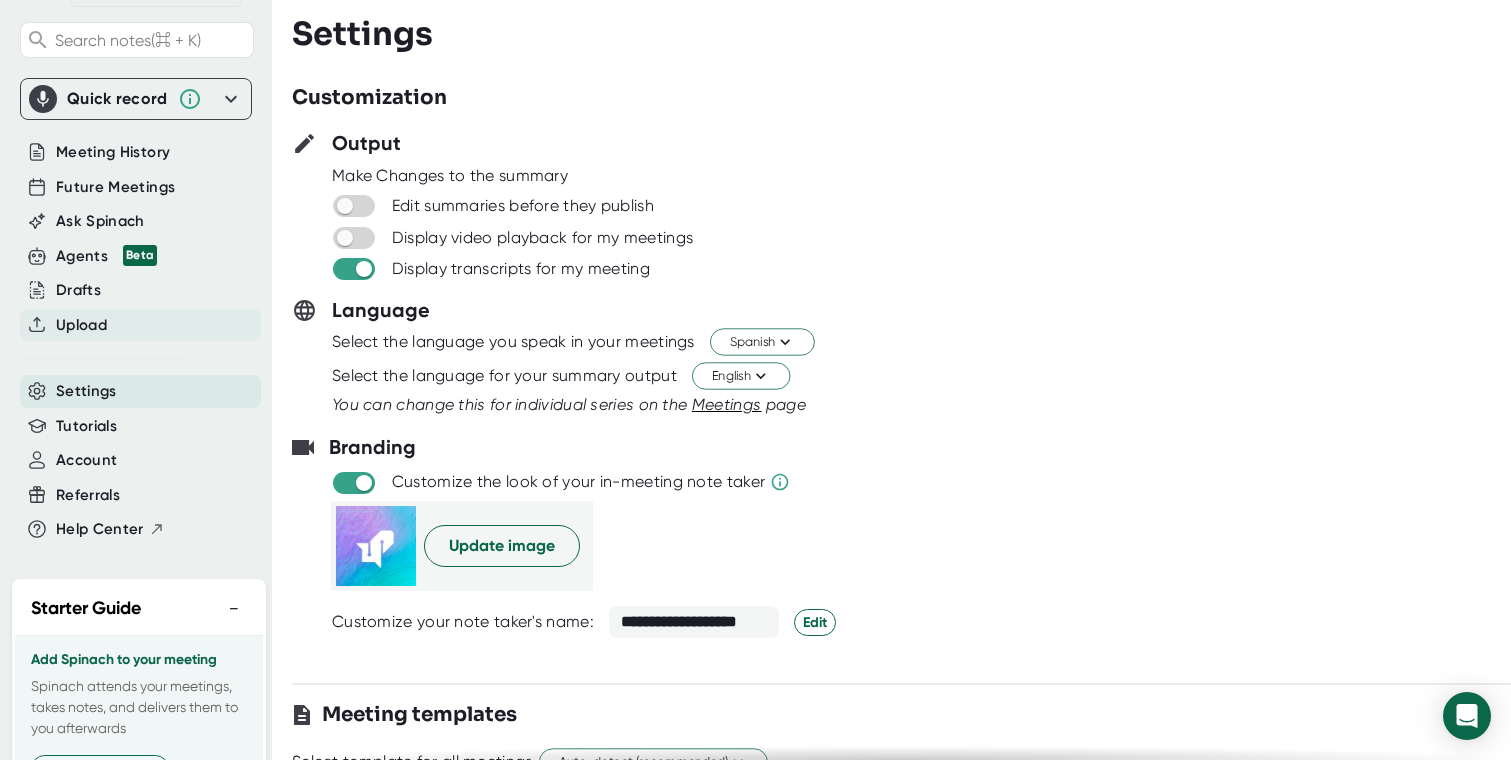 click on "Upload" at bounding box center (140, 325) 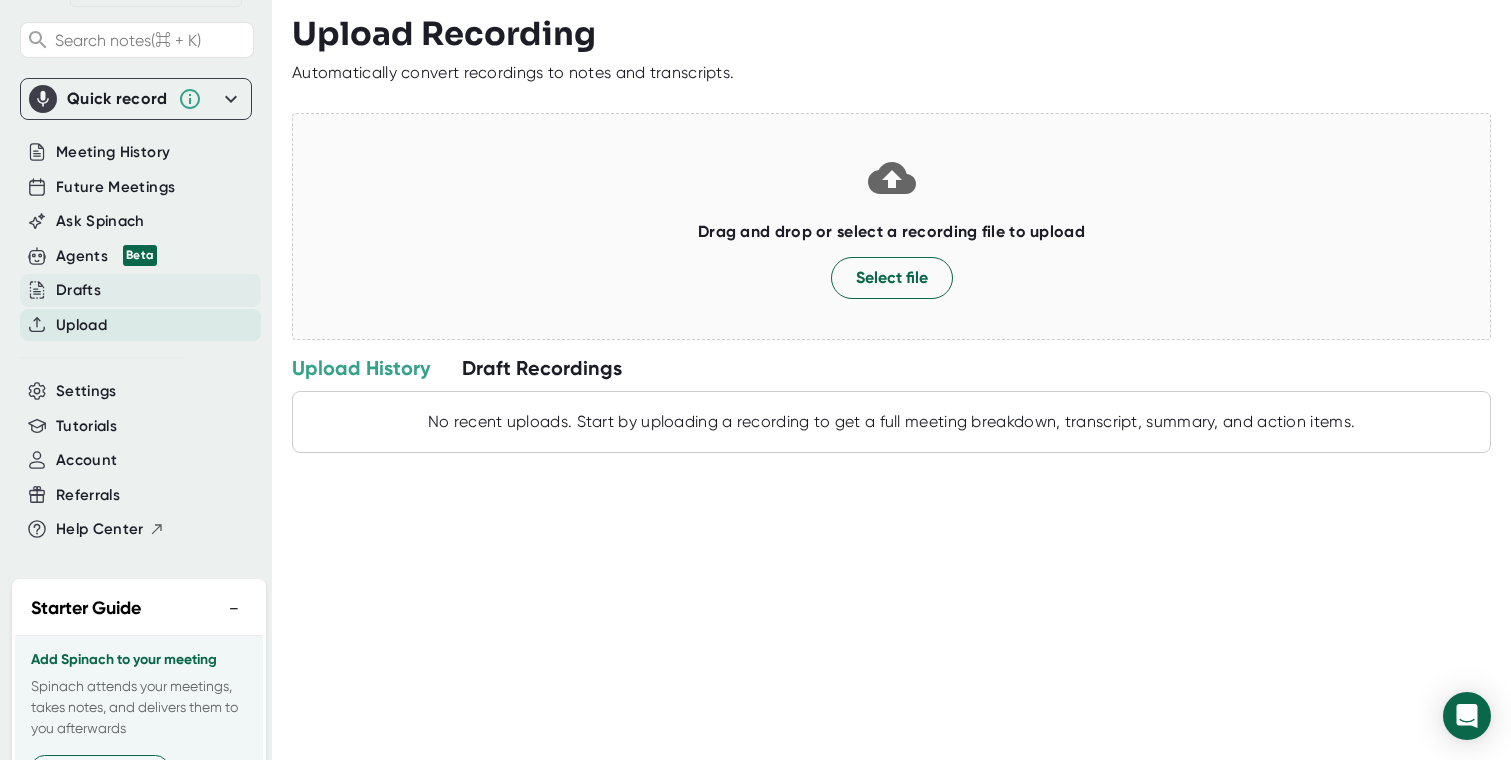 click on "Drafts" at bounding box center (140, 290) 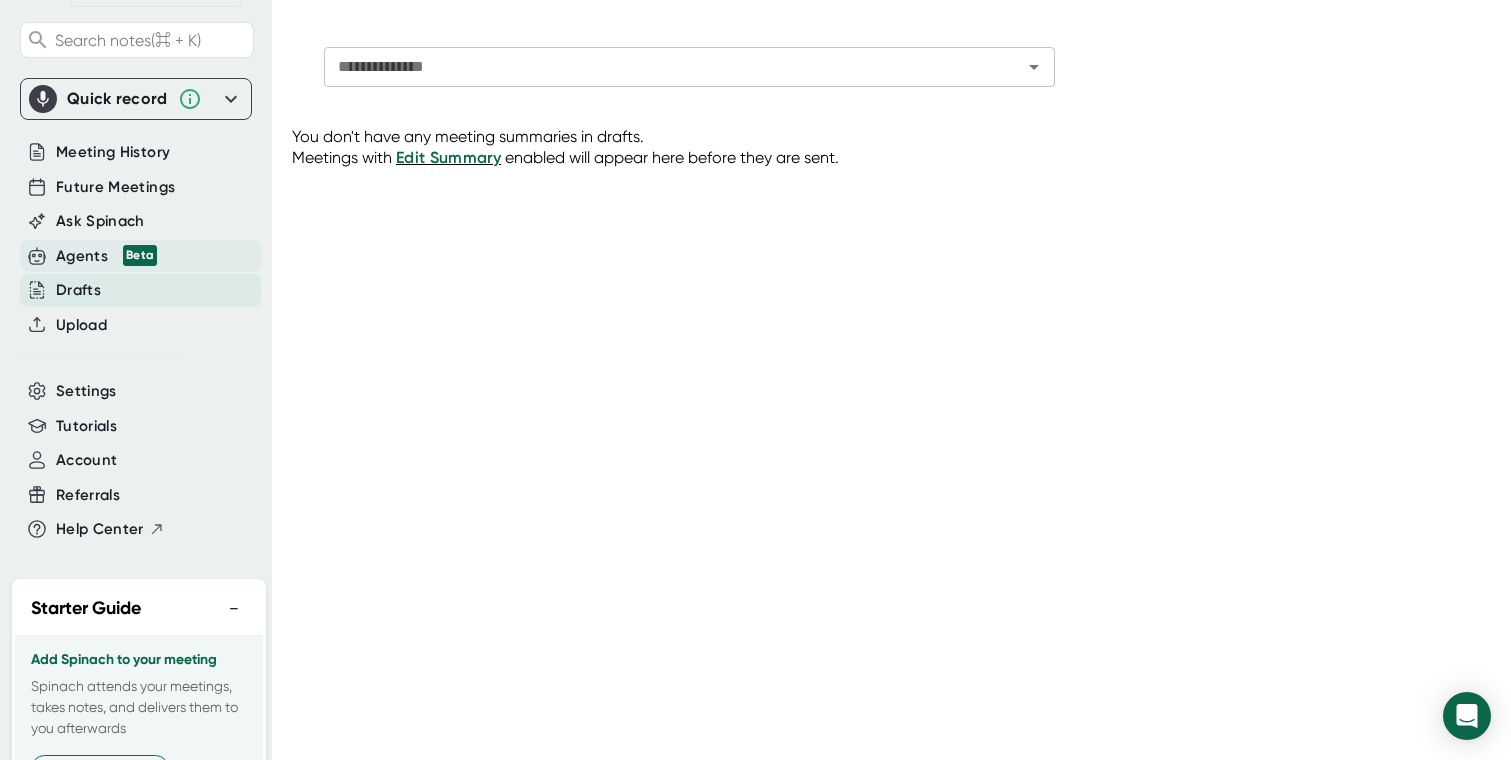click on "Agents   Beta" at bounding box center [106, 256] 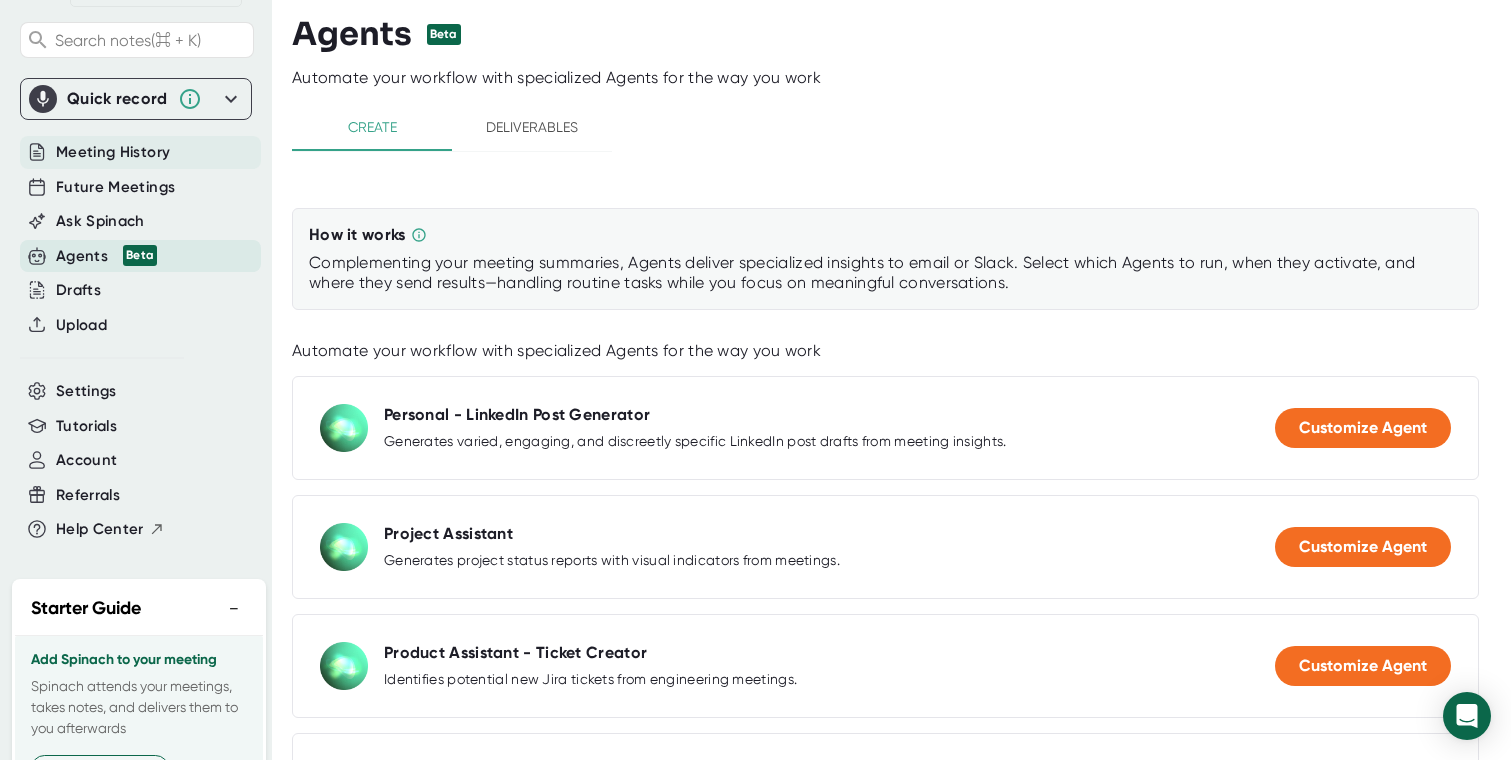 click on "Meeting History" at bounding box center [113, 152] 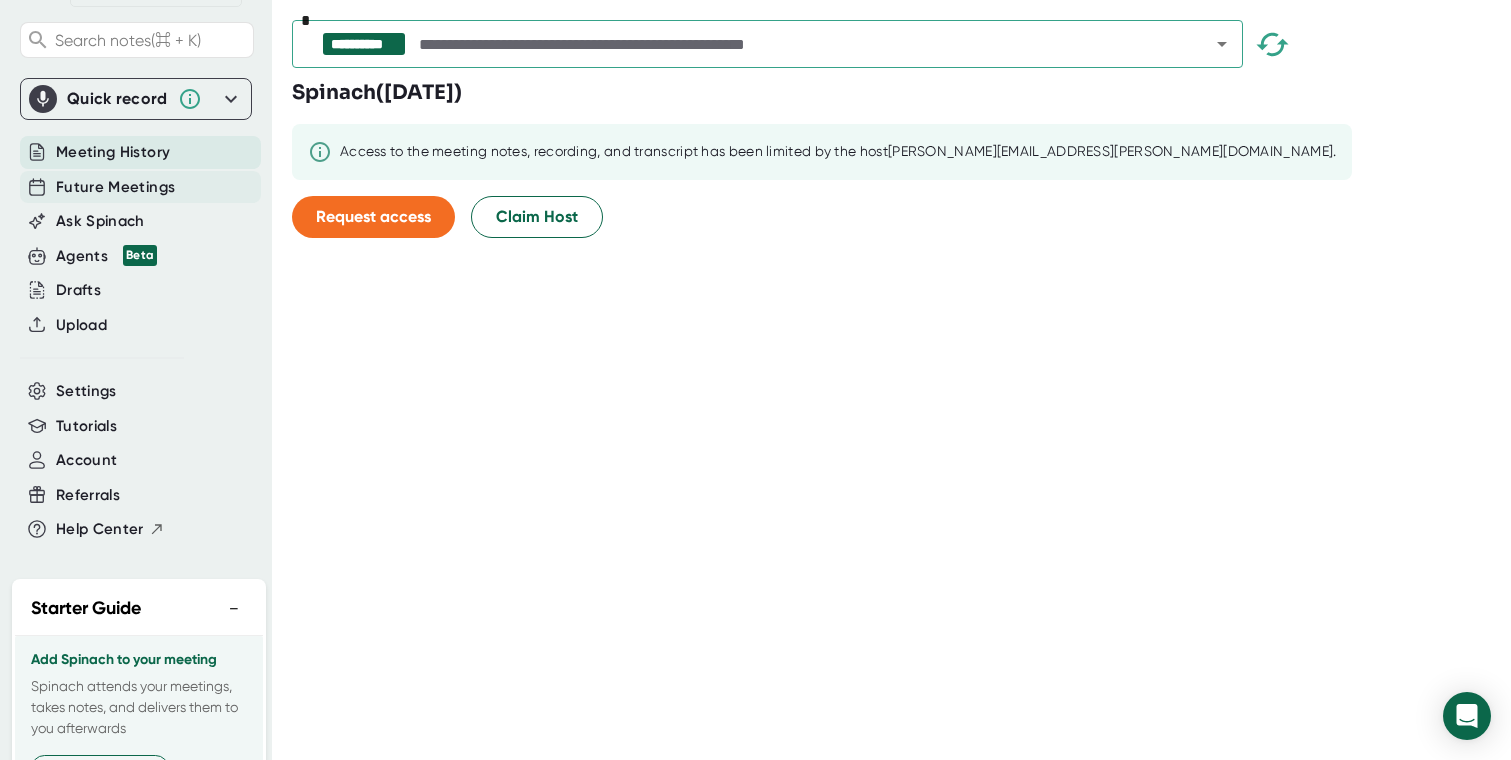 click on "Future Meetings" at bounding box center [115, 187] 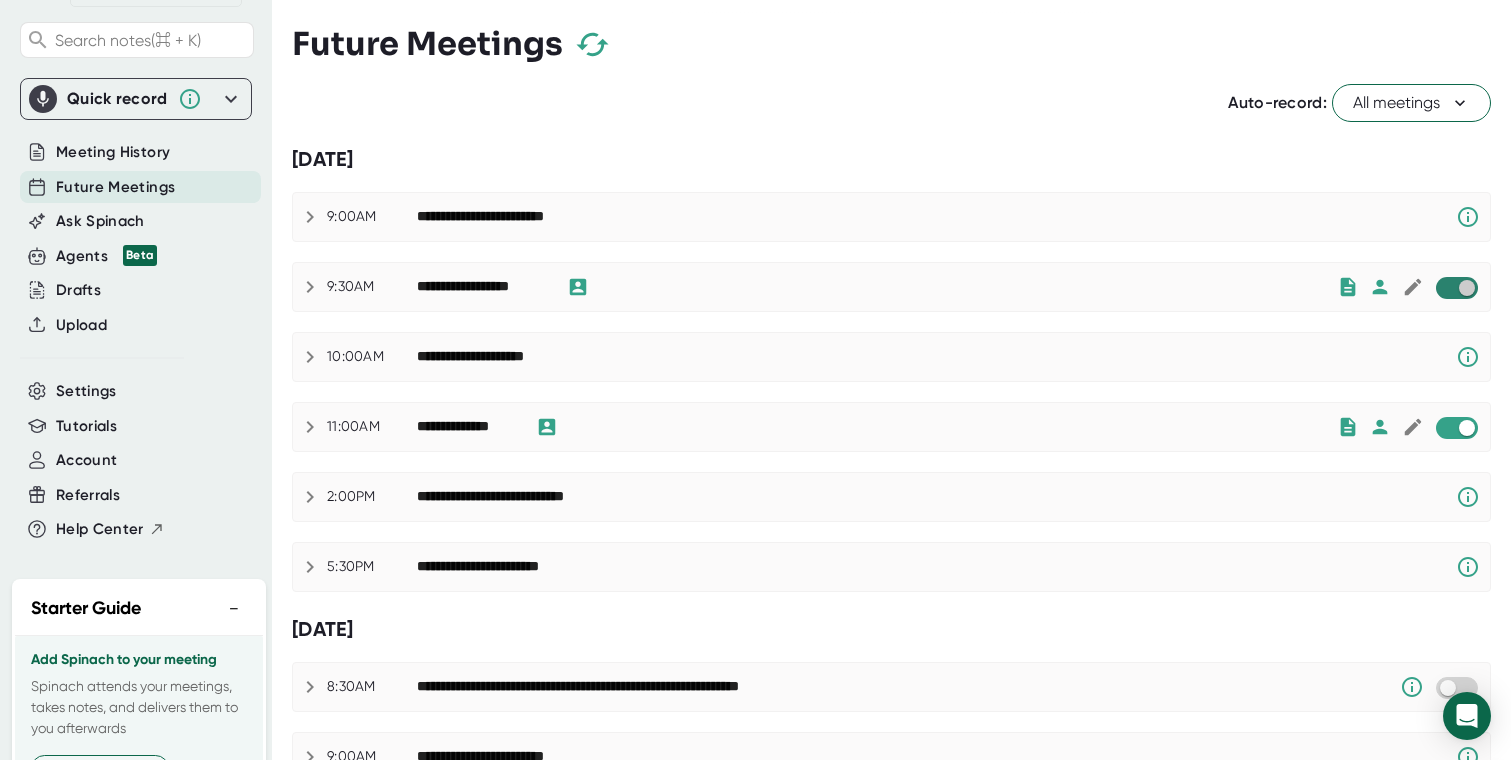 click at bounding box center [1466, 288] 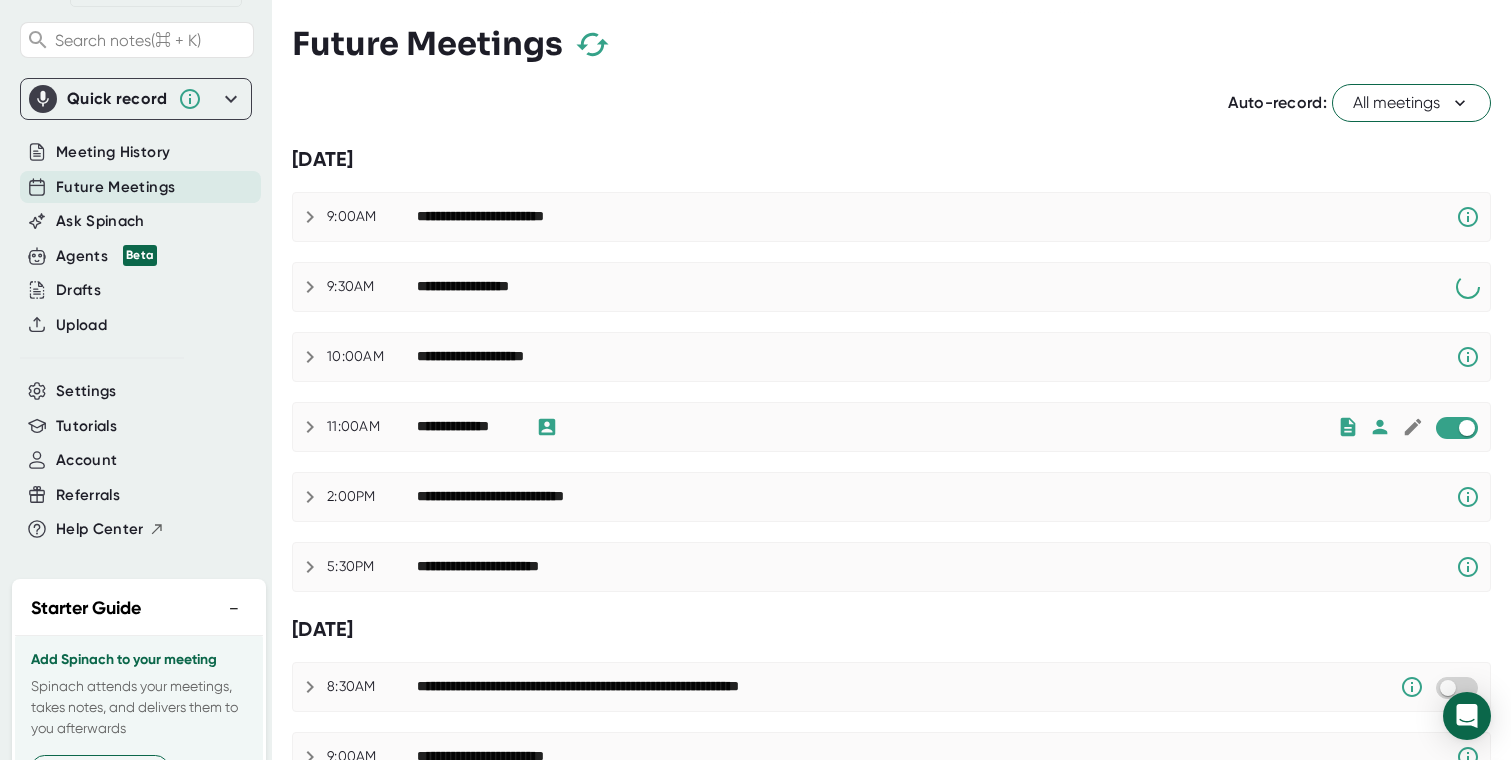 click at bounding box center [1457, 428] 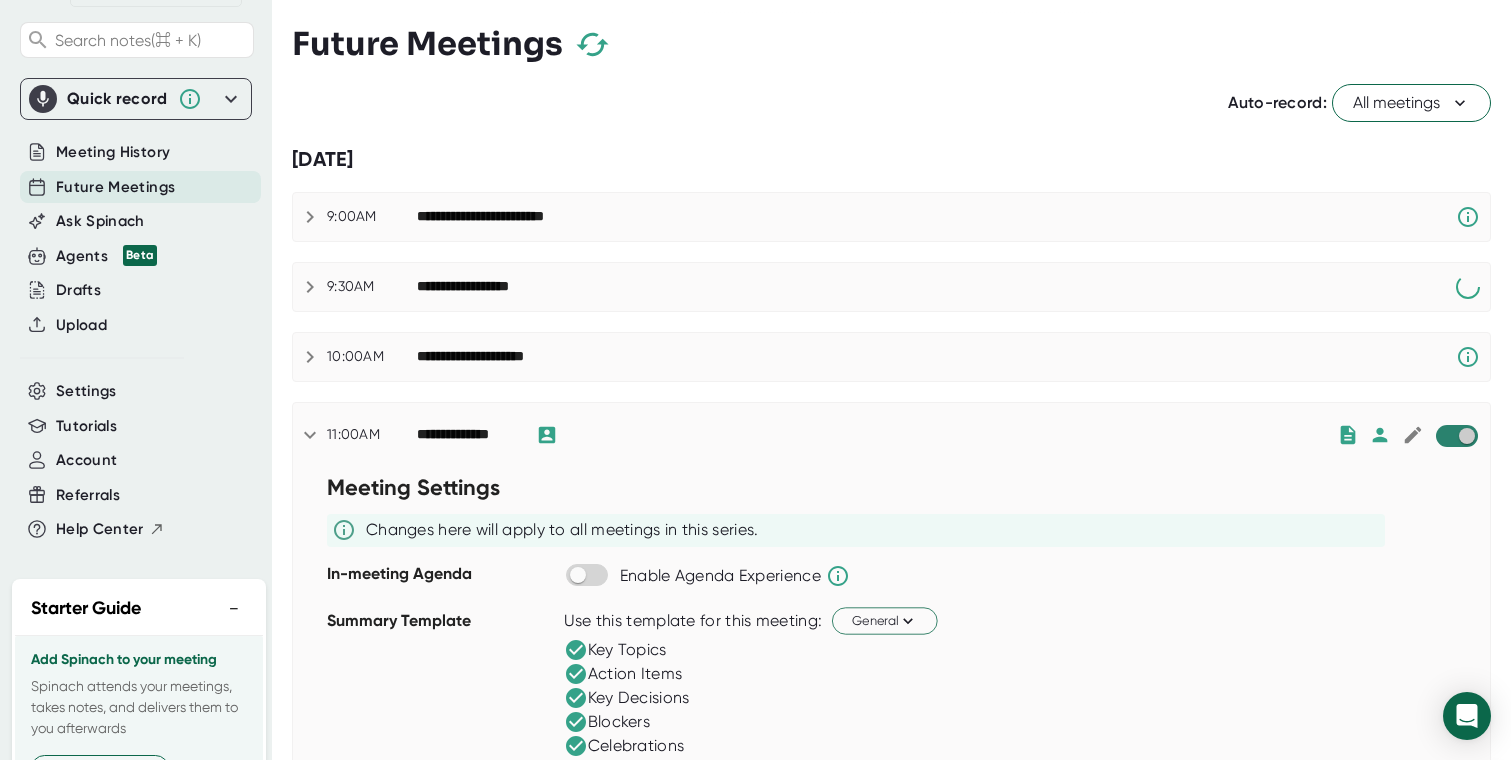 click at bounding box center [1466, 436] 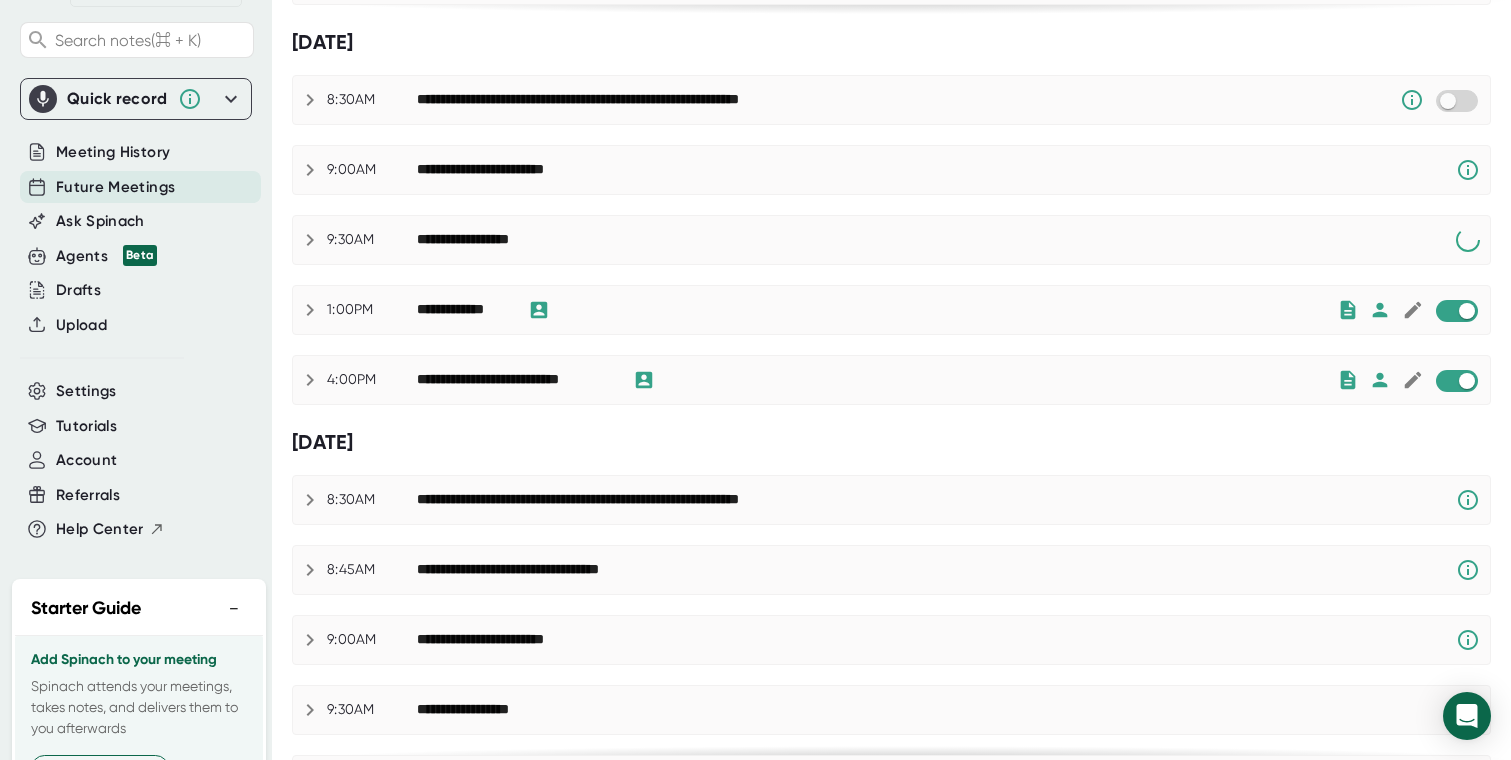 scroll, scrollTop: 495, scrollLeft: 0, axis: vertical 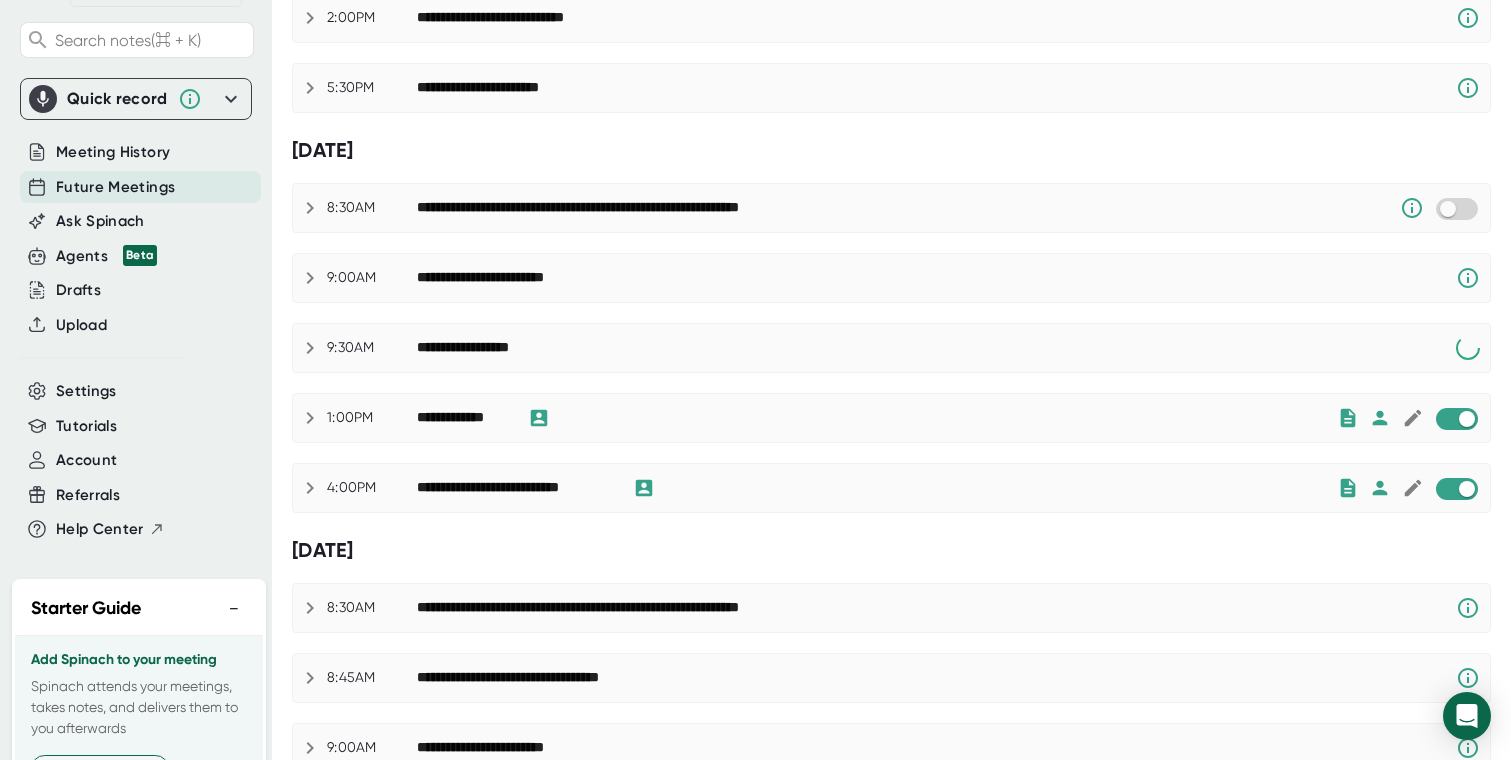 click on "**********" at bounding box center (891, 418) 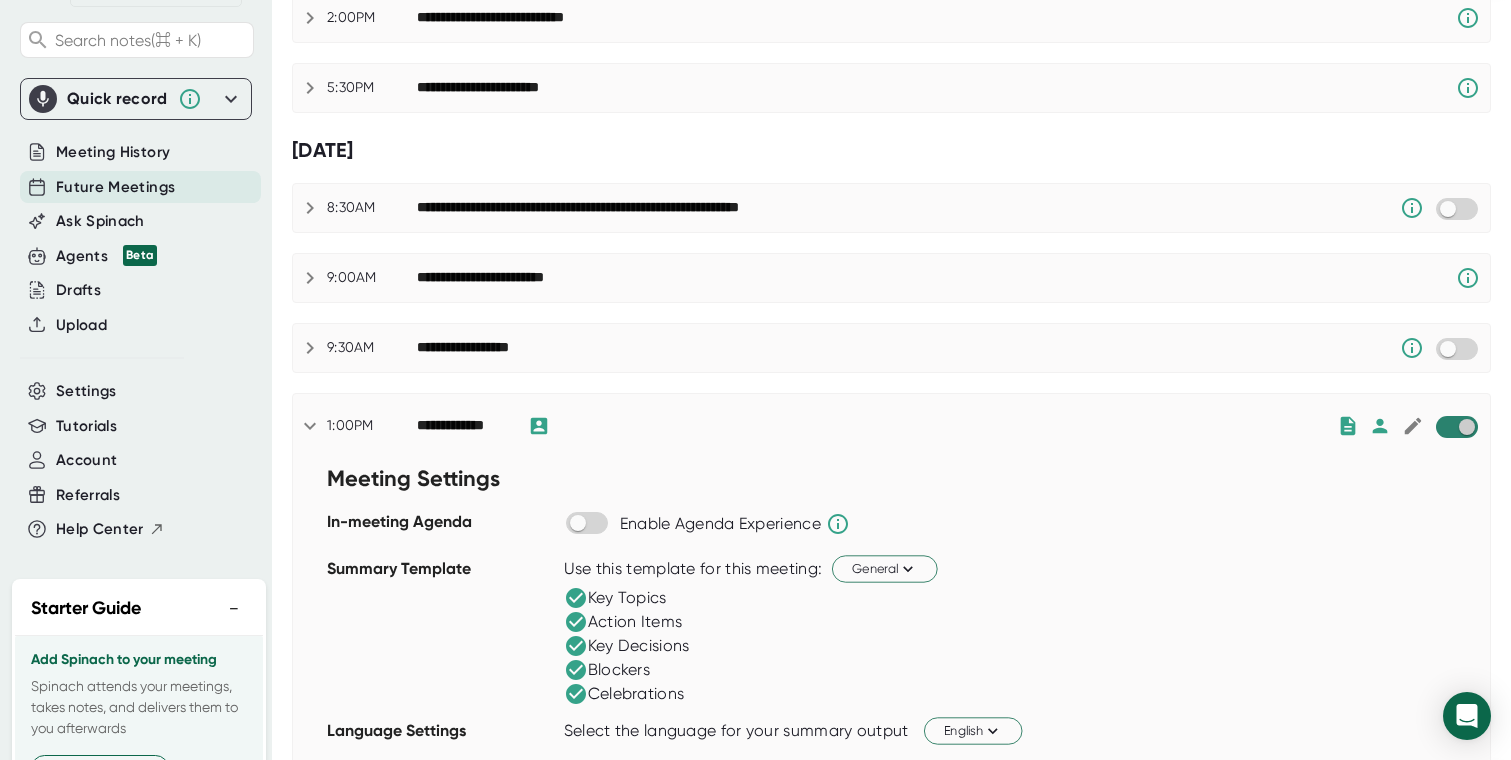 click at bounding box center (1466, 427) 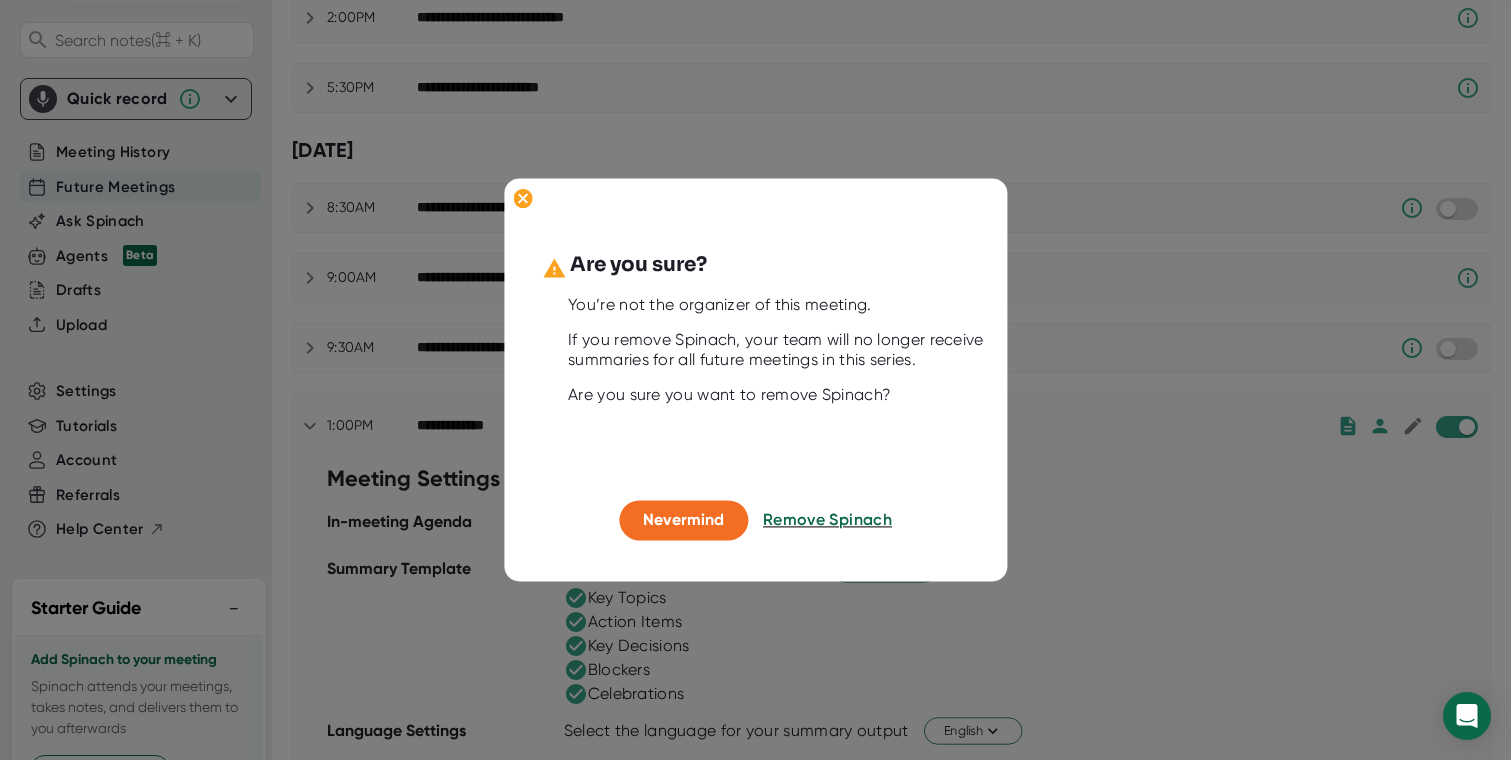click on "Remove Spinach" at bounding box center [827, 520] 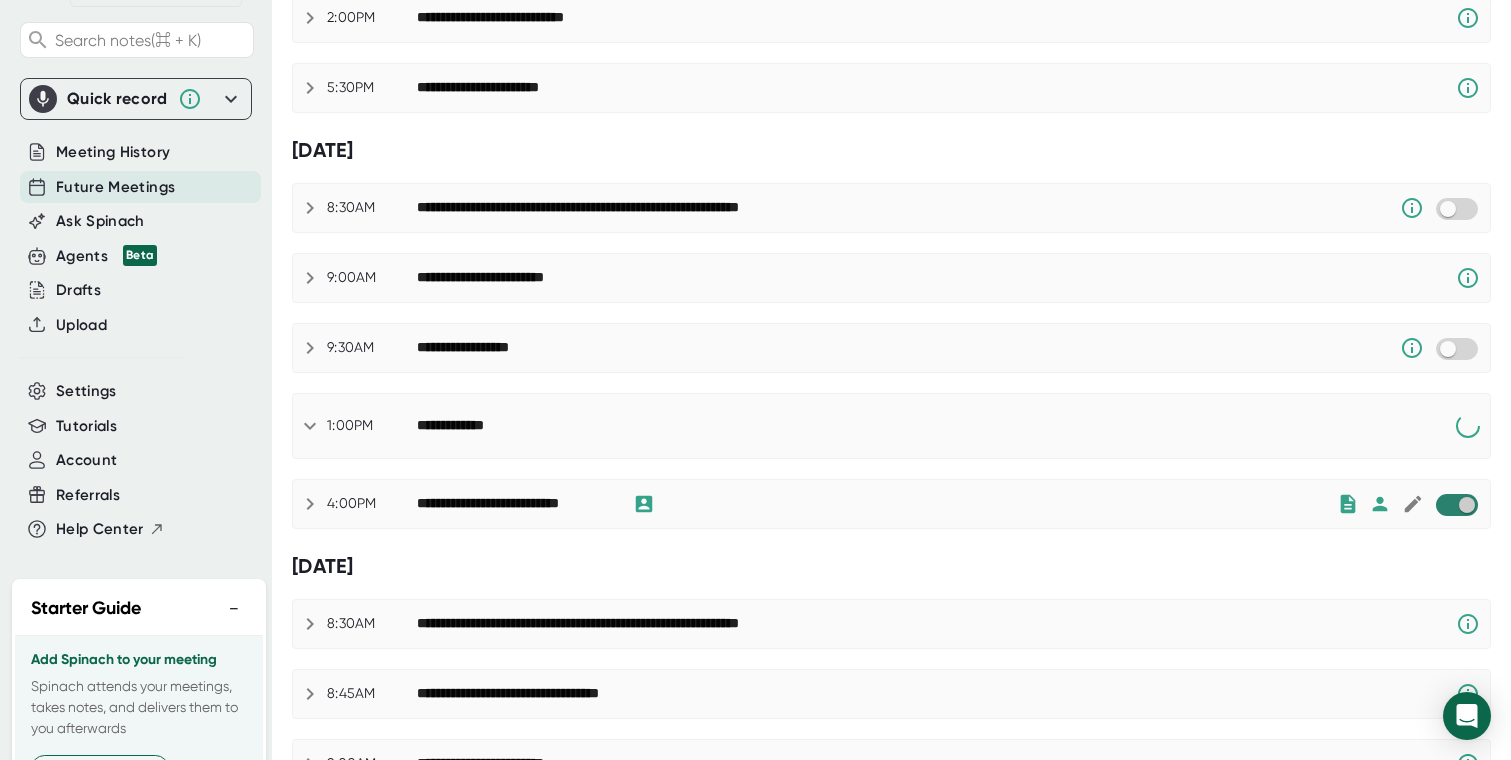 click at bounding box center [1466, 505] 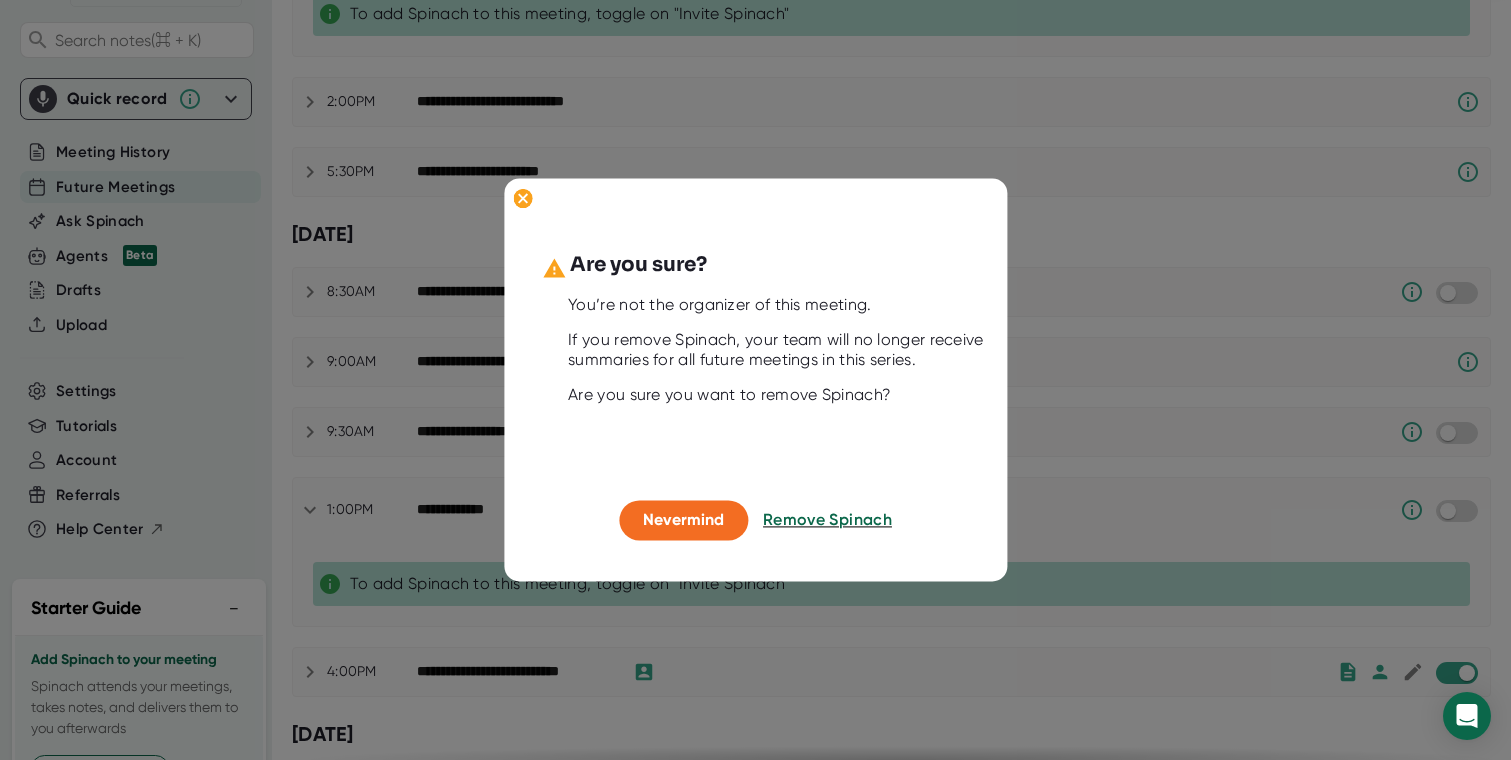scroll, scrollTop: 579, scrollLeft: 0, axis: vertical 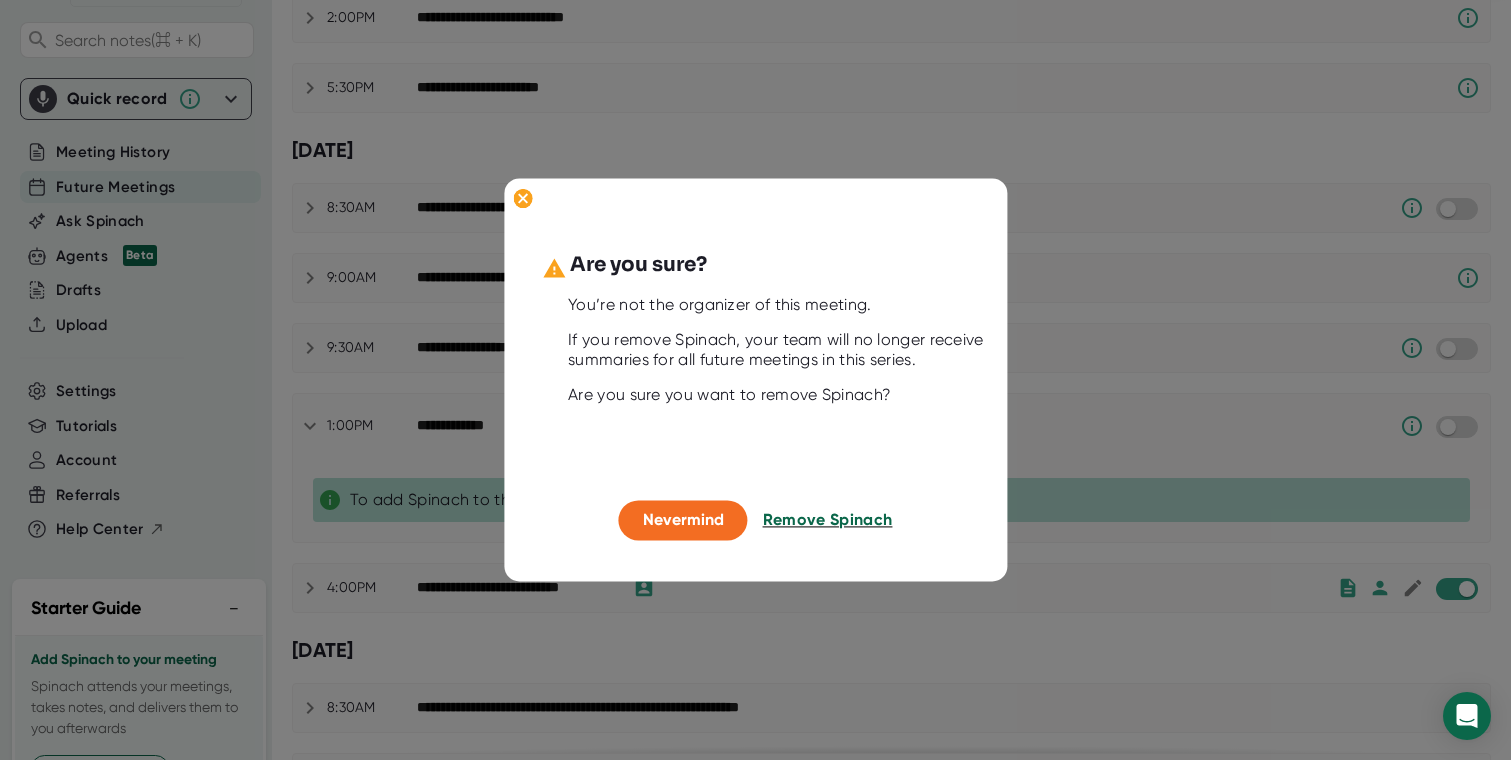 click on "Remove Spinach" at bounding box center [828, 519] 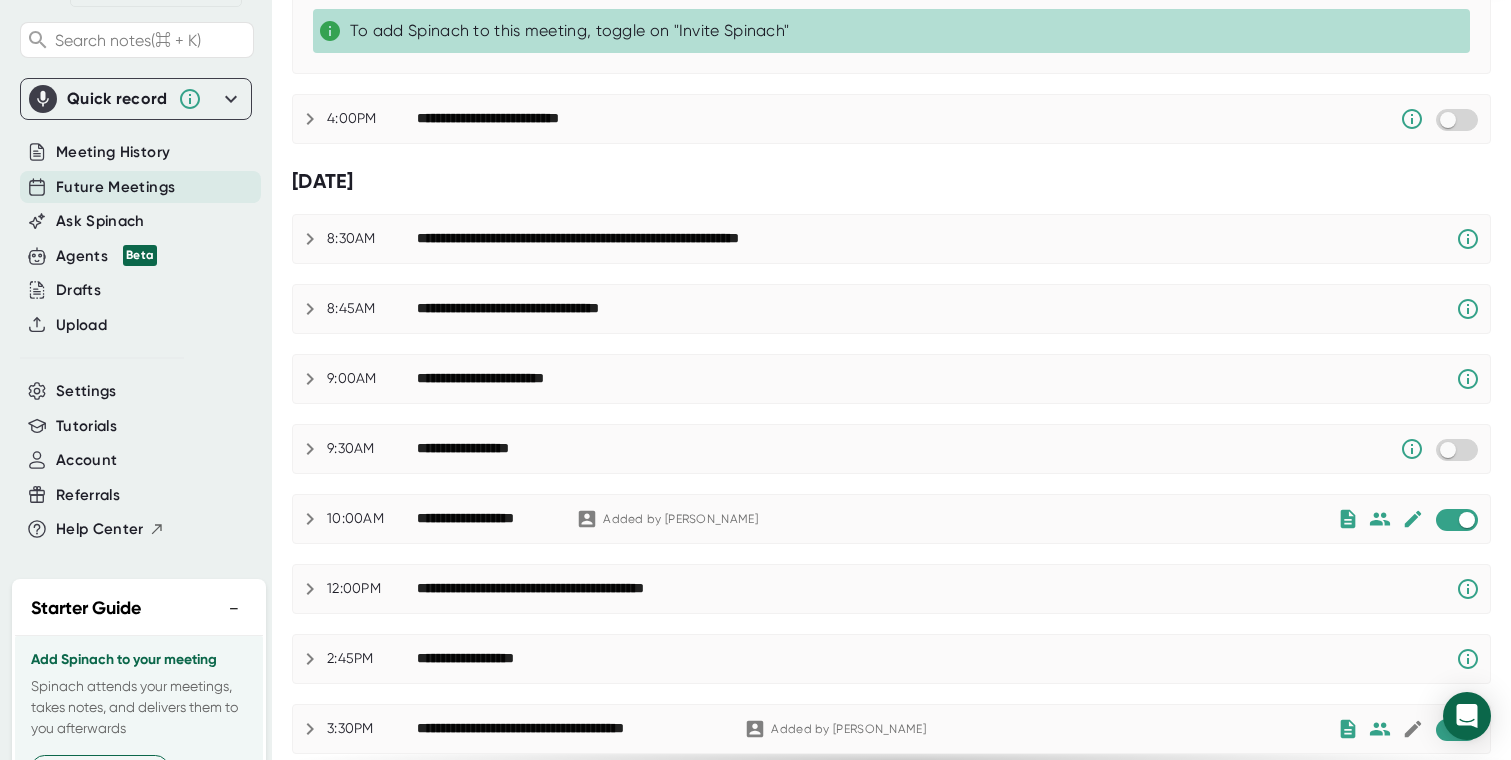 scroll, scrollTop: 1137, scrollLeft: 0, axis: vertical 